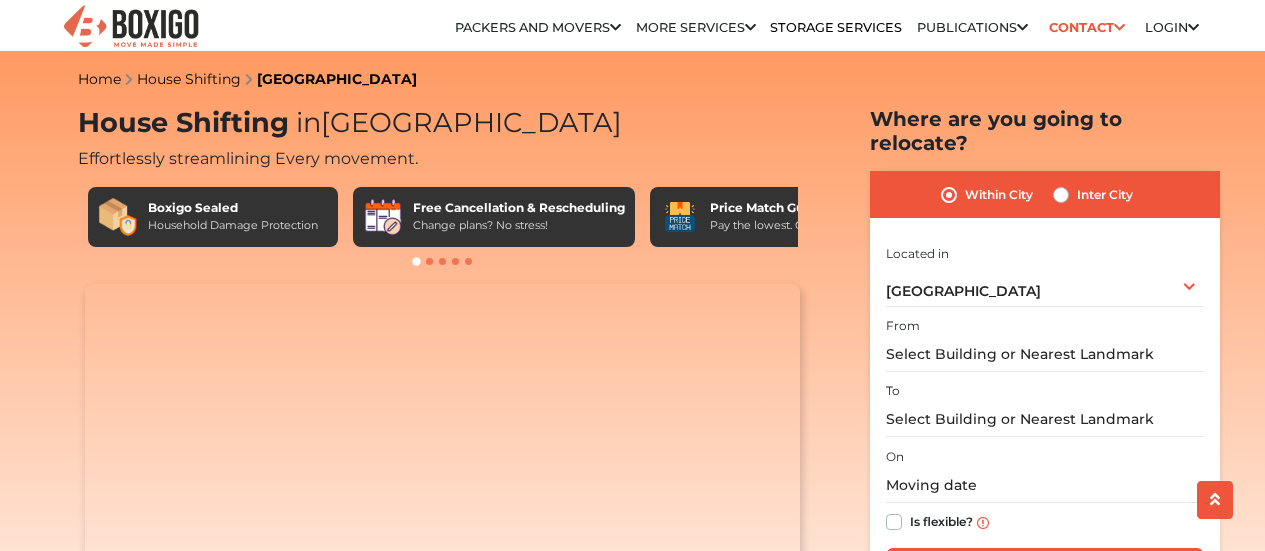 scroll, scrollTop: 227, scrollLeft: 0, axis: vertical 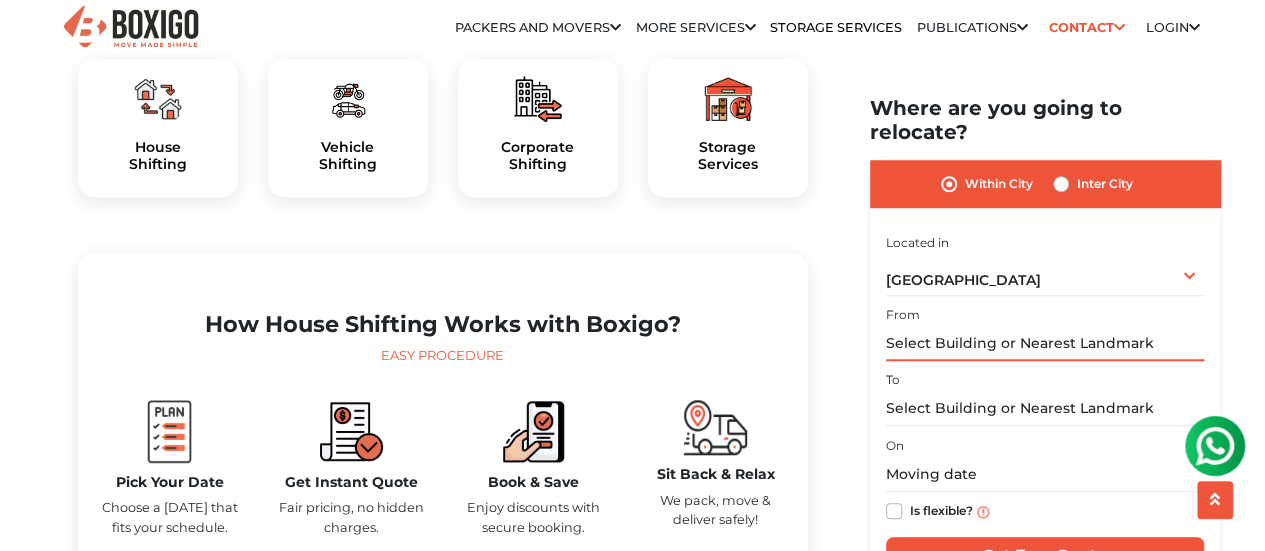 click at bounding box center (1045, 343) 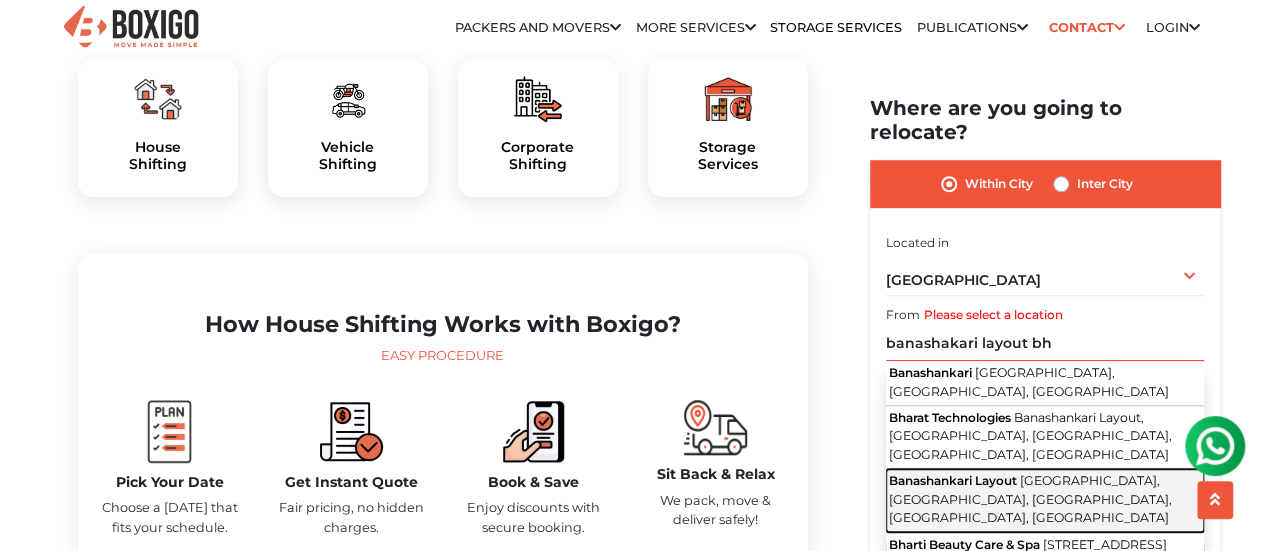 click on "[GEOGRAPHIC_DATA], [GEOGRAPHIC_DATA], [GEOGRAPHIC_DATA], [GEOGRAPHIC_DATA], [GEOGRAPHIC_DATA]" at bounding box center (1030, 499) 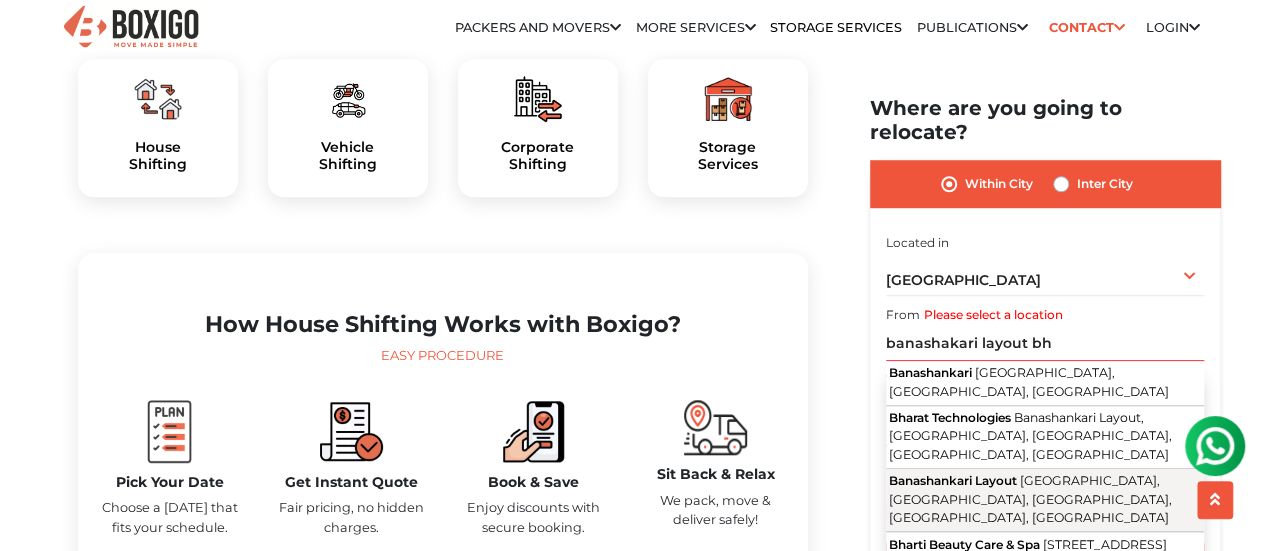 type on "Banashankari Layout, [GEOGRAPHIC_DATA], [GEOGRAPHIC_DATA], [GEOGRAPHIC_DATA], [GEOGRAPHIC_DATA], [GEOGRAPHIC_DATA]" 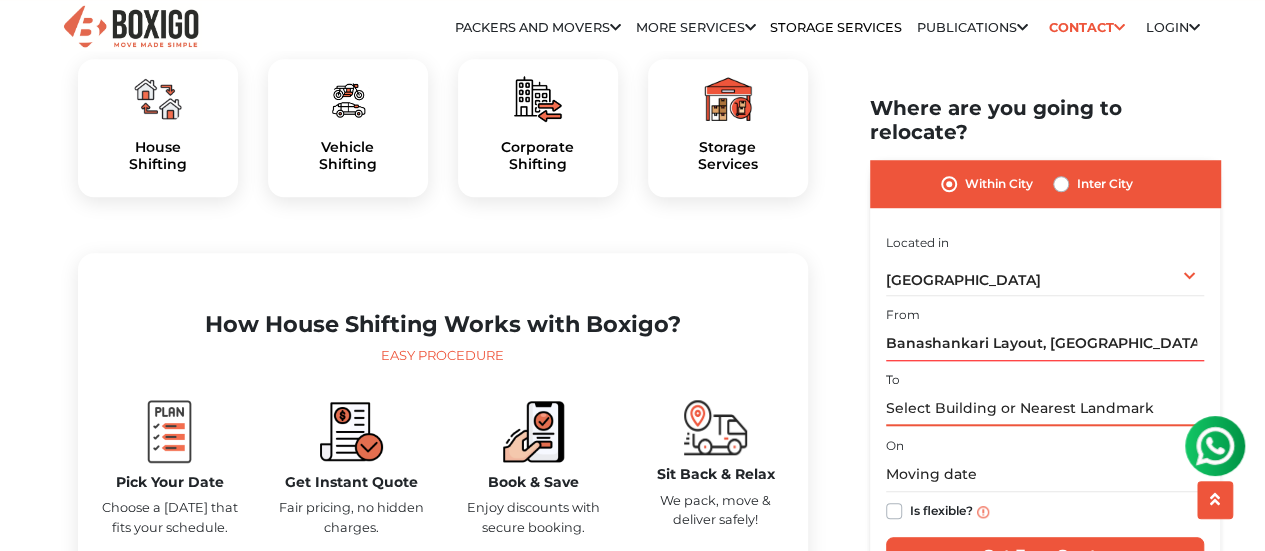 click at bounding box center [1045, 408] 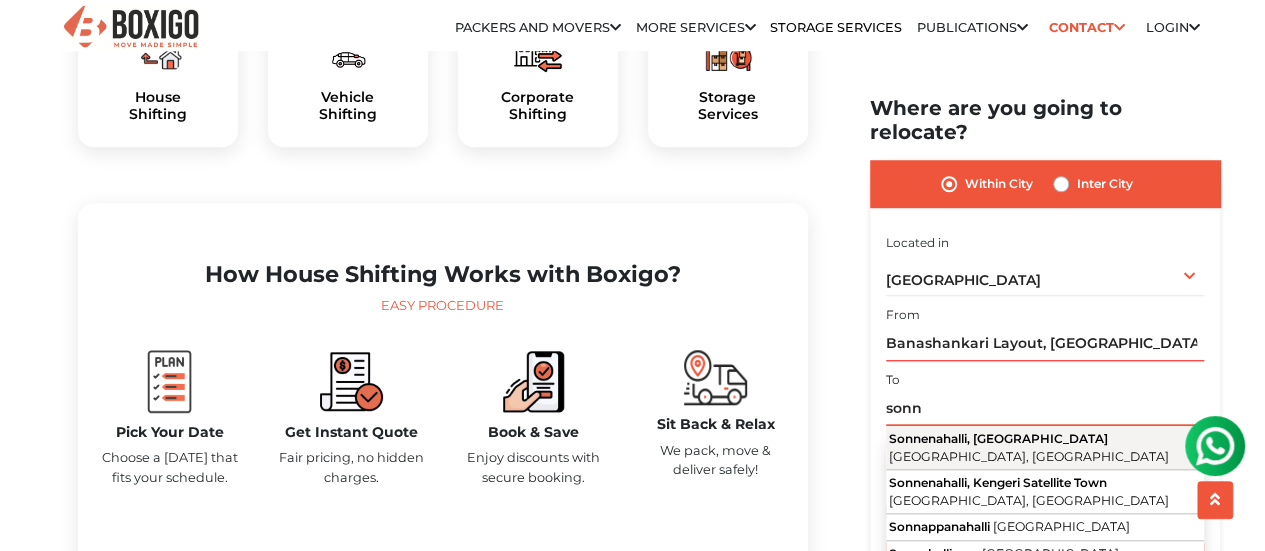 scroll, scrollTop: 714, scrollLeft: 0, axis: vertical 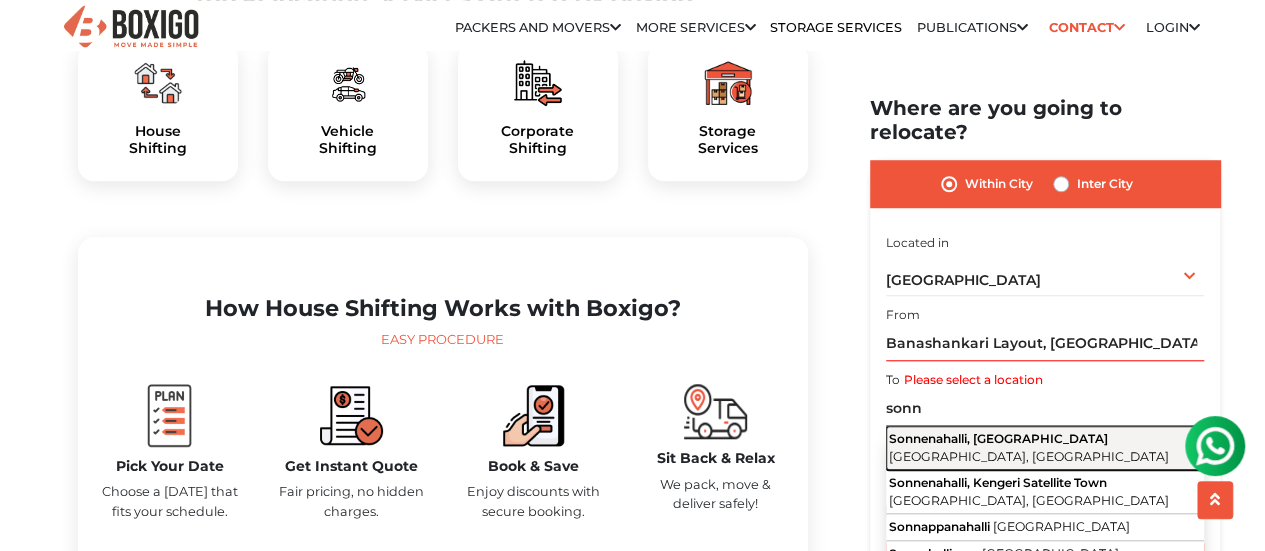 click on "Sonnenahalli, Krishnarajapuram
[GEOGRAPHIC_DATA], [GEOGRAPHIC_DATA]" at bounding box center [1045, 448] 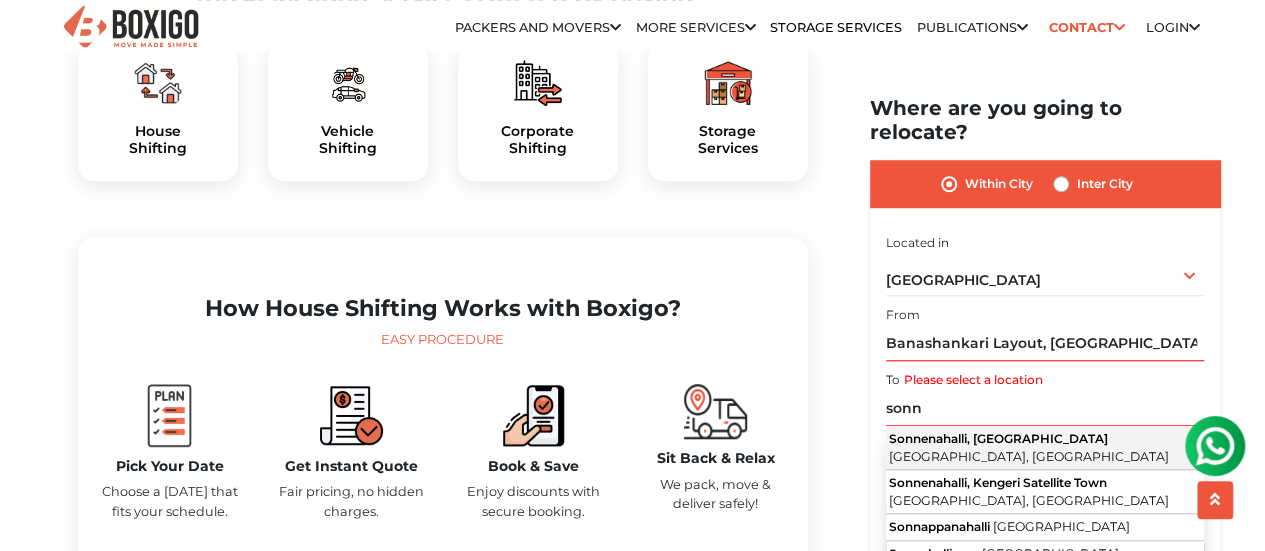 type on "Sonnenahalli, [GEOGRAPHIC_DATA], [GEOGRAPHIC_DATA], [GEOGRAPHIC_DATA]" 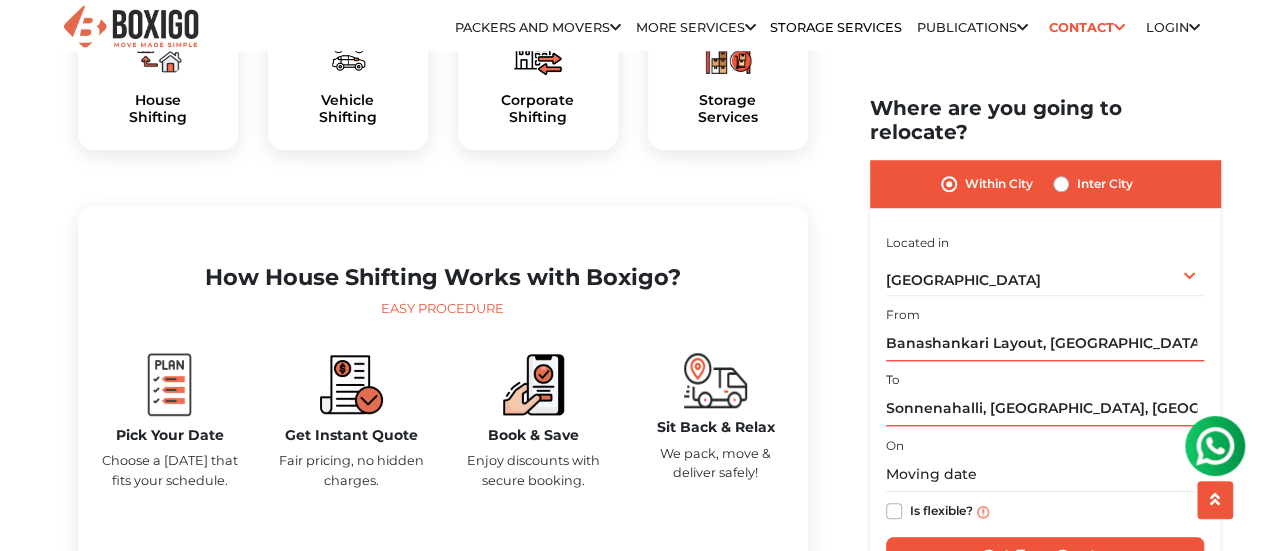 scroll, scrollTop: 744, scrollLeft: 0, axis: vertical 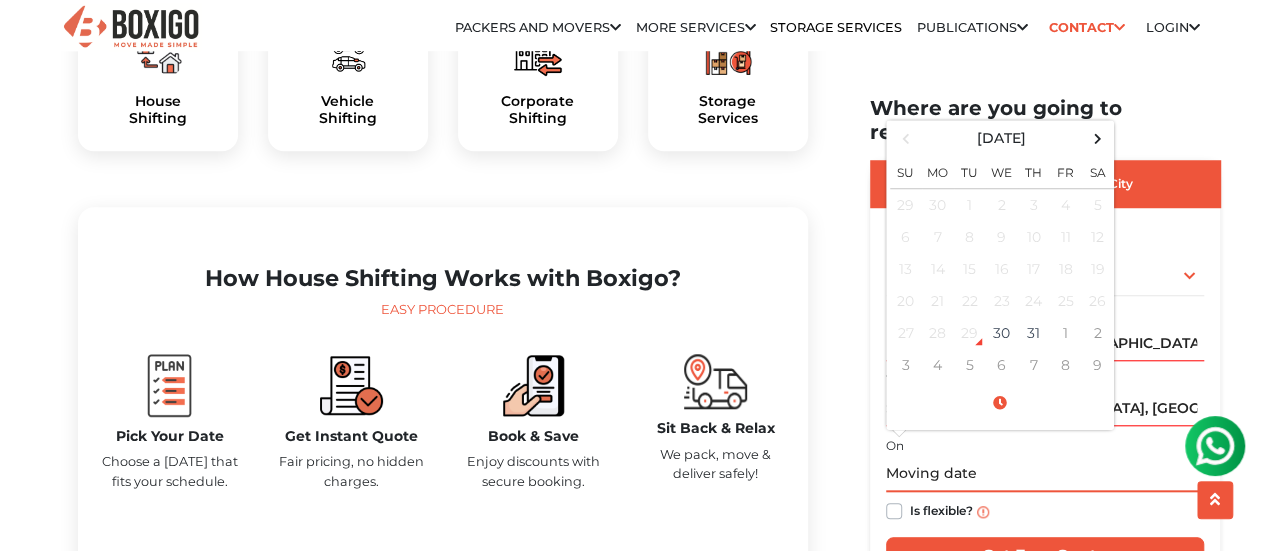 click at bounding box center (1045, 474) 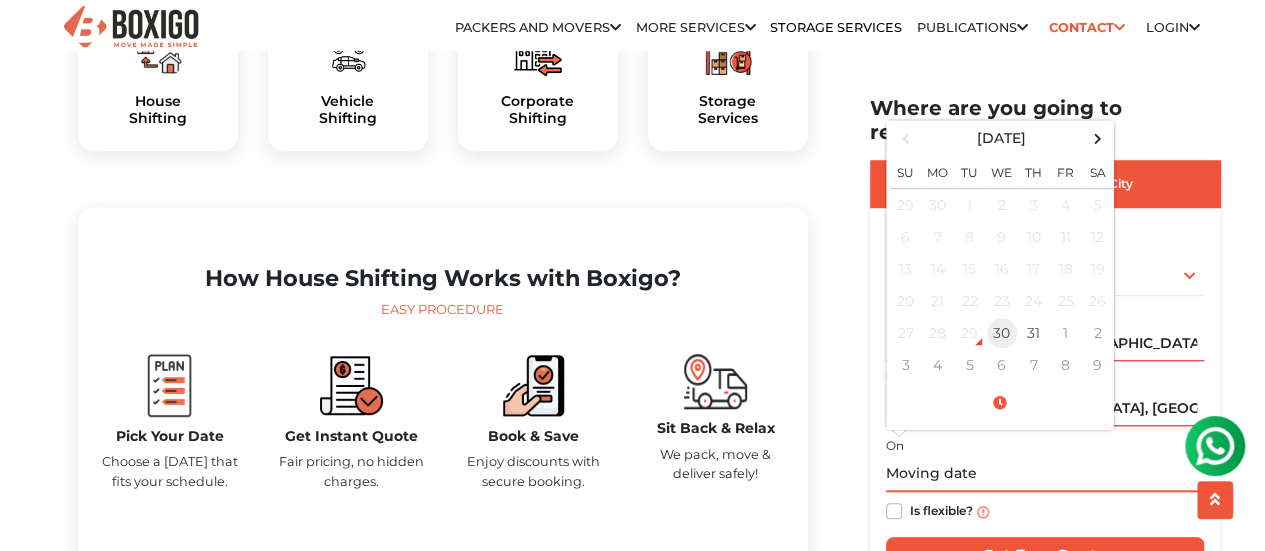 click on "30" at bounding box center [1002, 333] 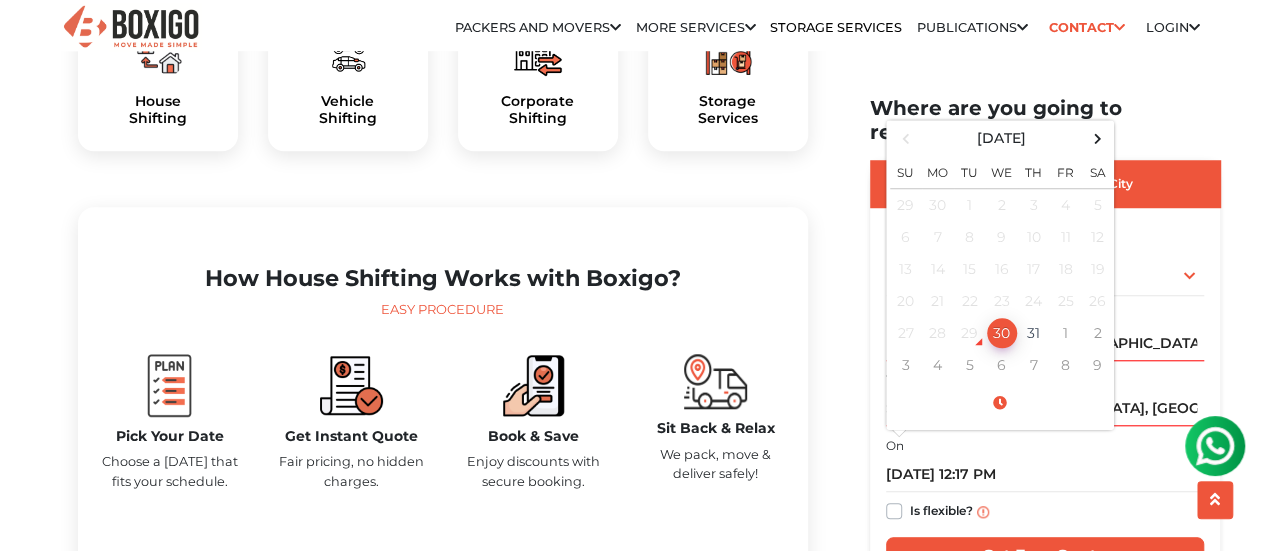 click on "Is flexible?" at bounding box center [941, 509] 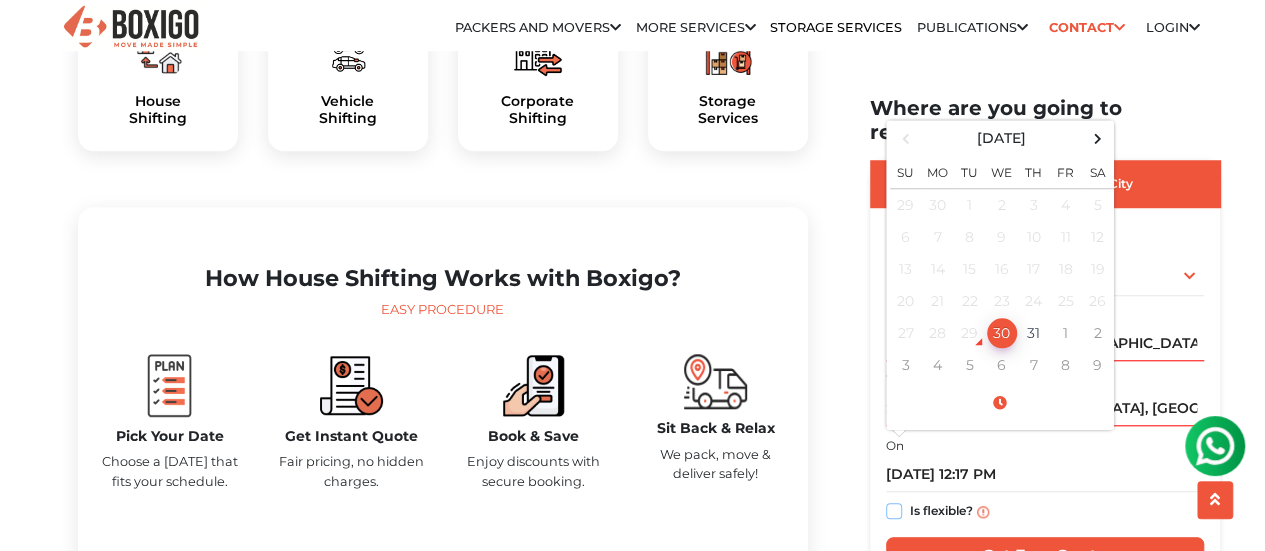 click on "Is flexible?" at bounding box center [894, 509] 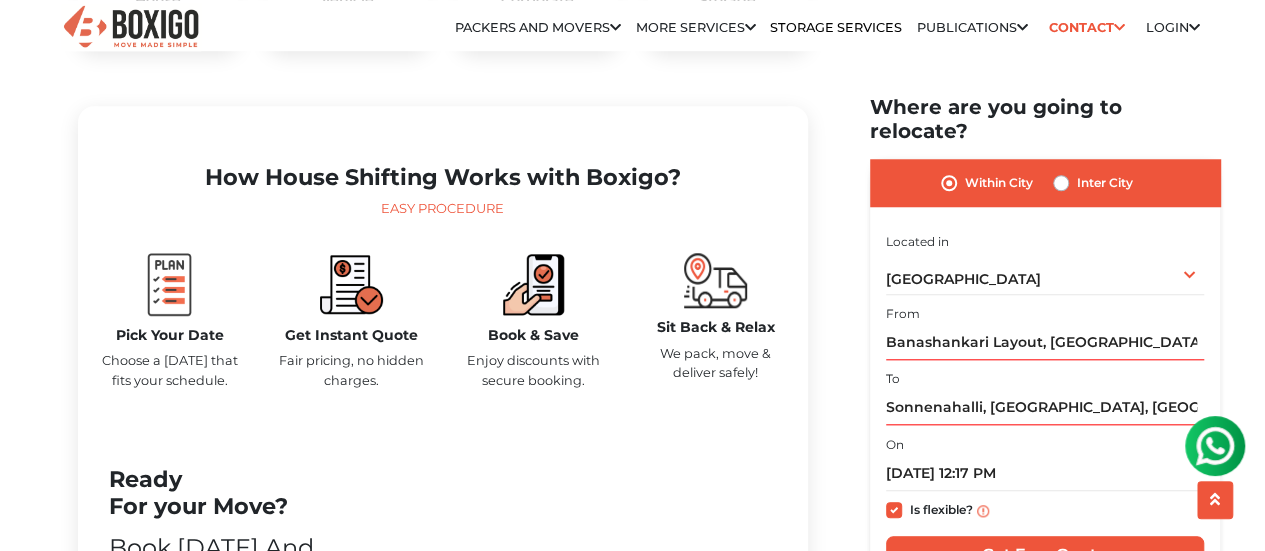 scroll, scrollTop: 772, scrollLeft: 0, axis: vertical 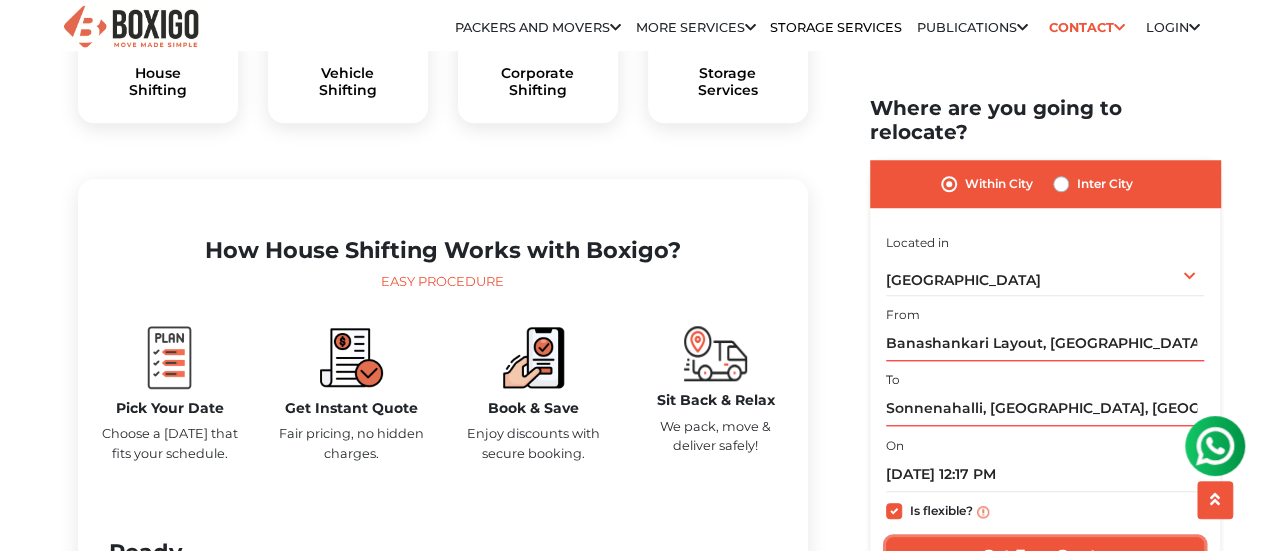 click on "Get Free Quote" at bounding box center [1045, 556] 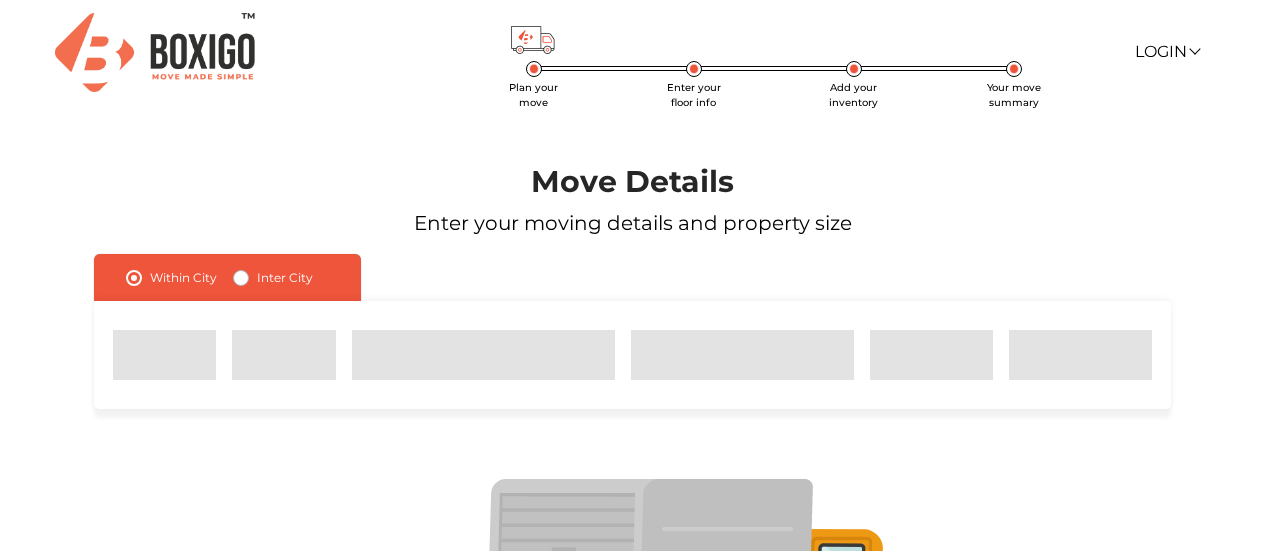scroll, scrollTop: 0, scrollLeft: 0, axis: both 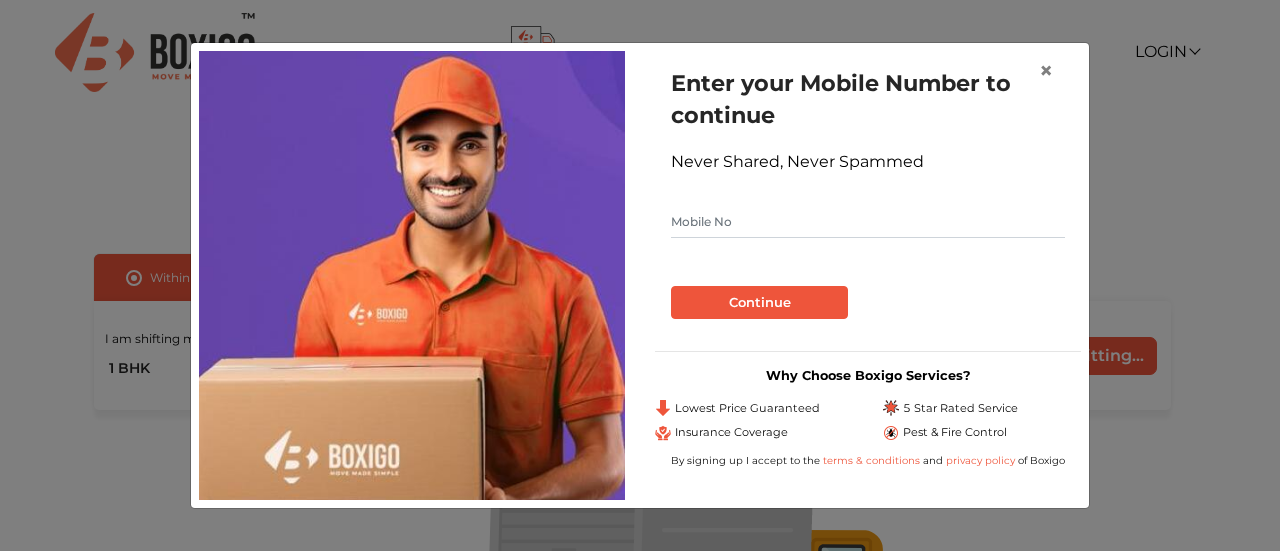 click at bounding box center [868, 222] 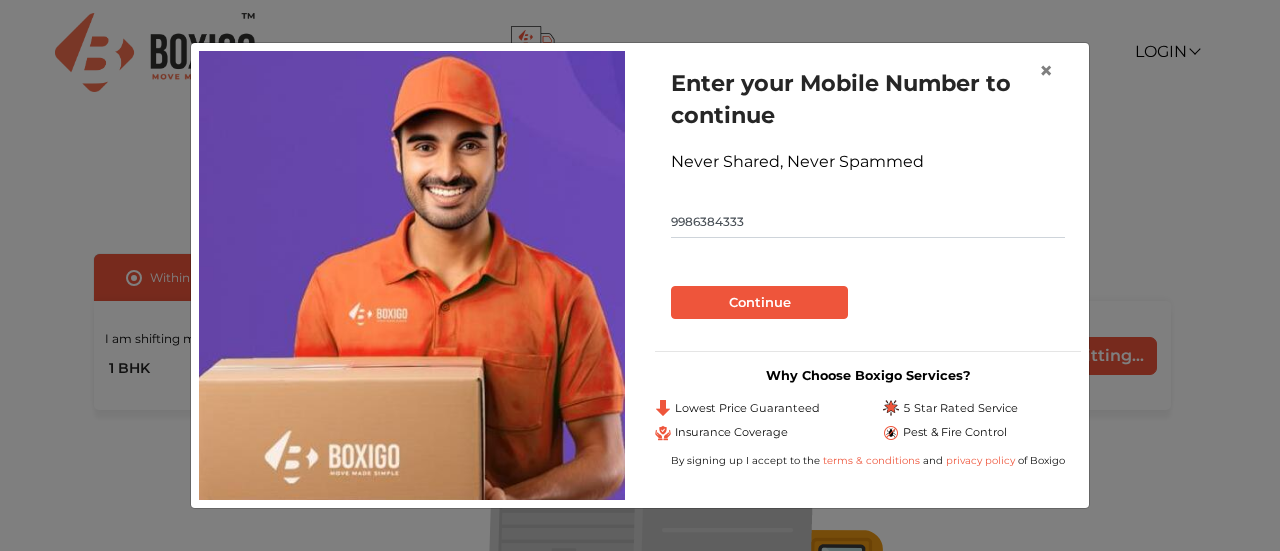 type on "9986384333" 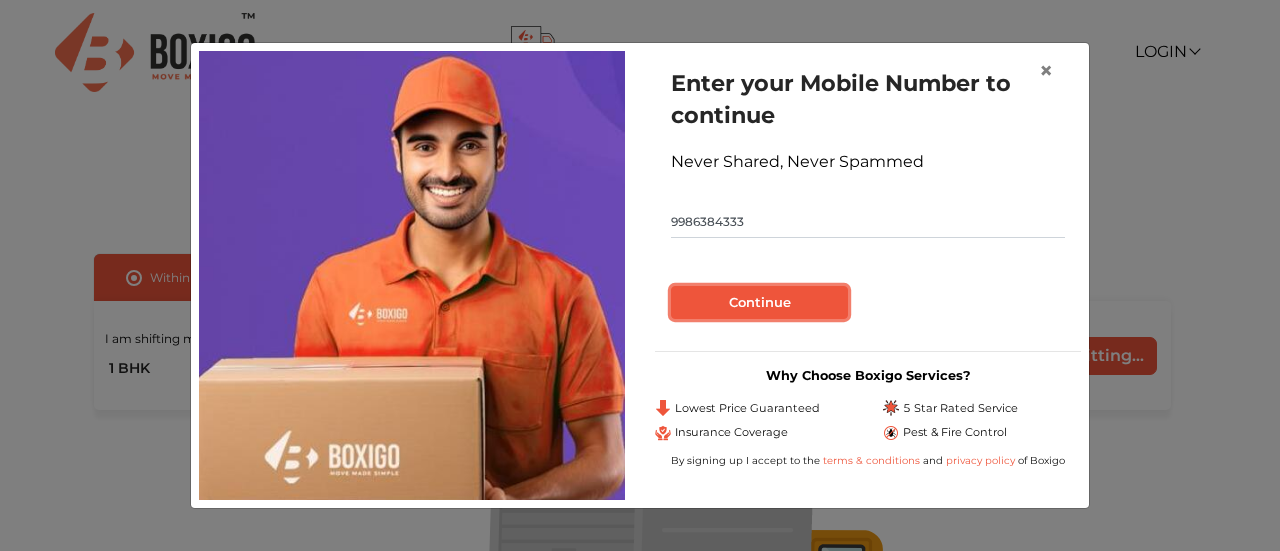 click on "Continue" at bounding box center [759, 303] 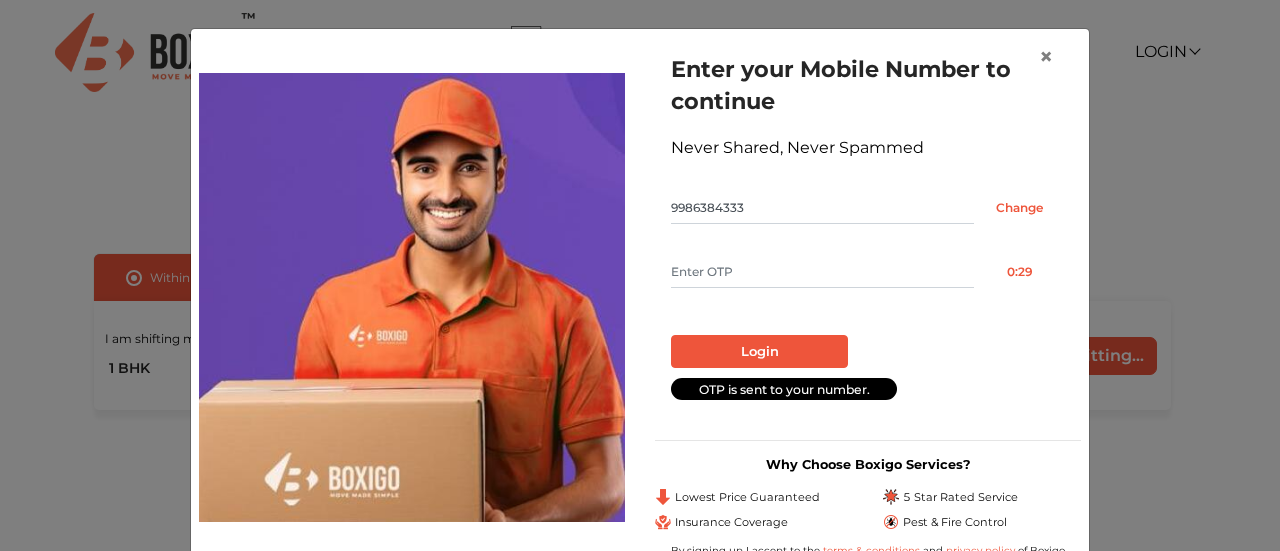 click at bounding box center [822, 272] 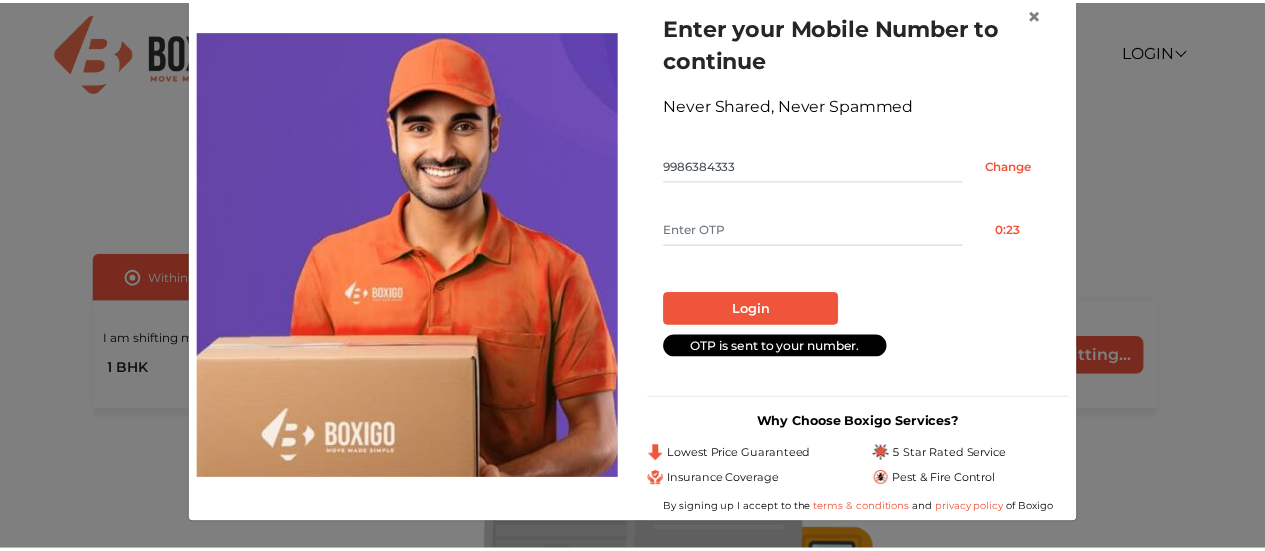 scroll, scrollTop: 0, scrollLeft: 0, axis: both 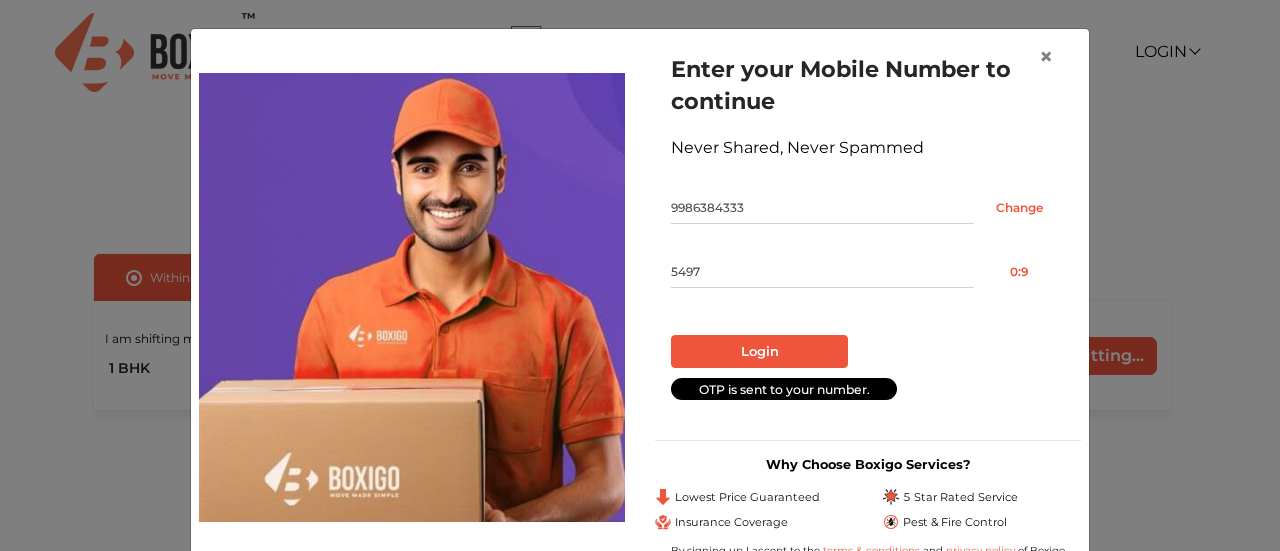 type on "5497" 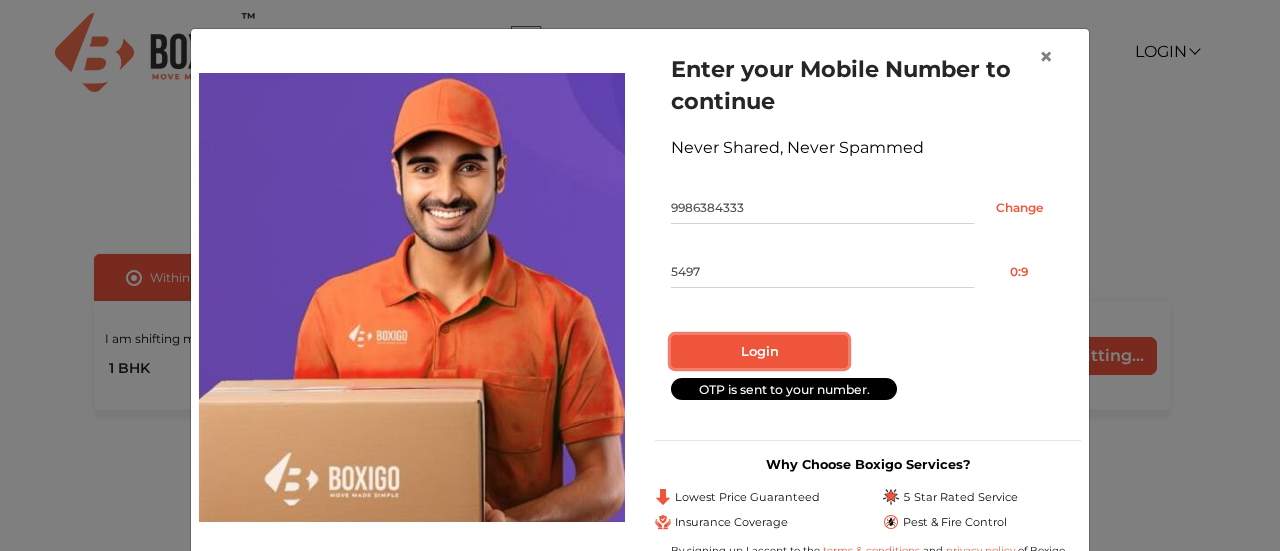 click on "Login" at bounding box center (759, 352) 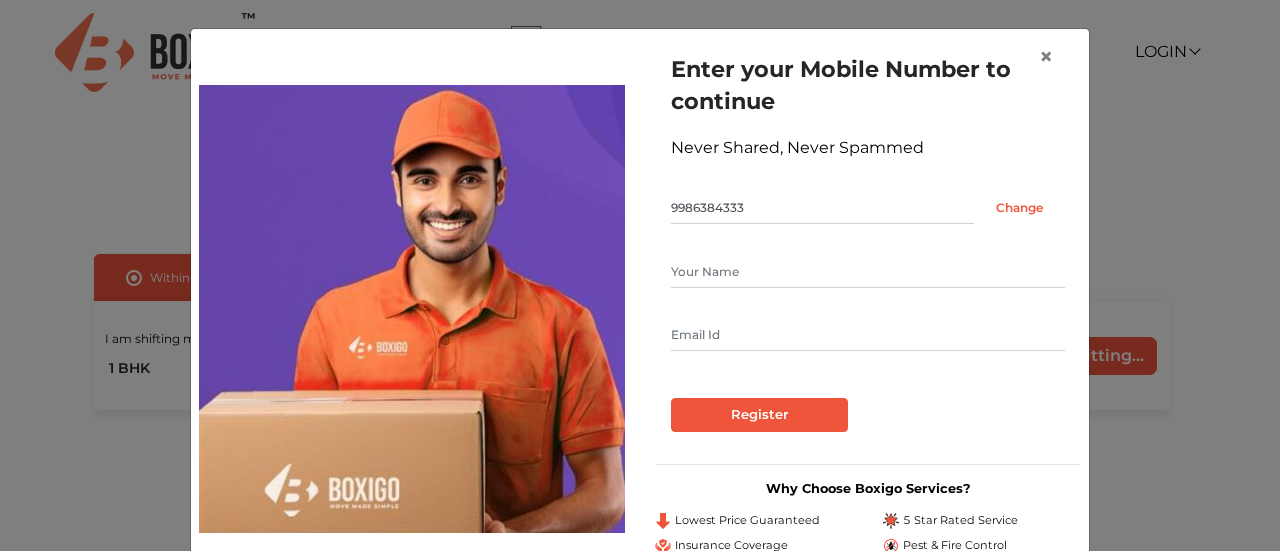 click at bounding box center (868, 272) 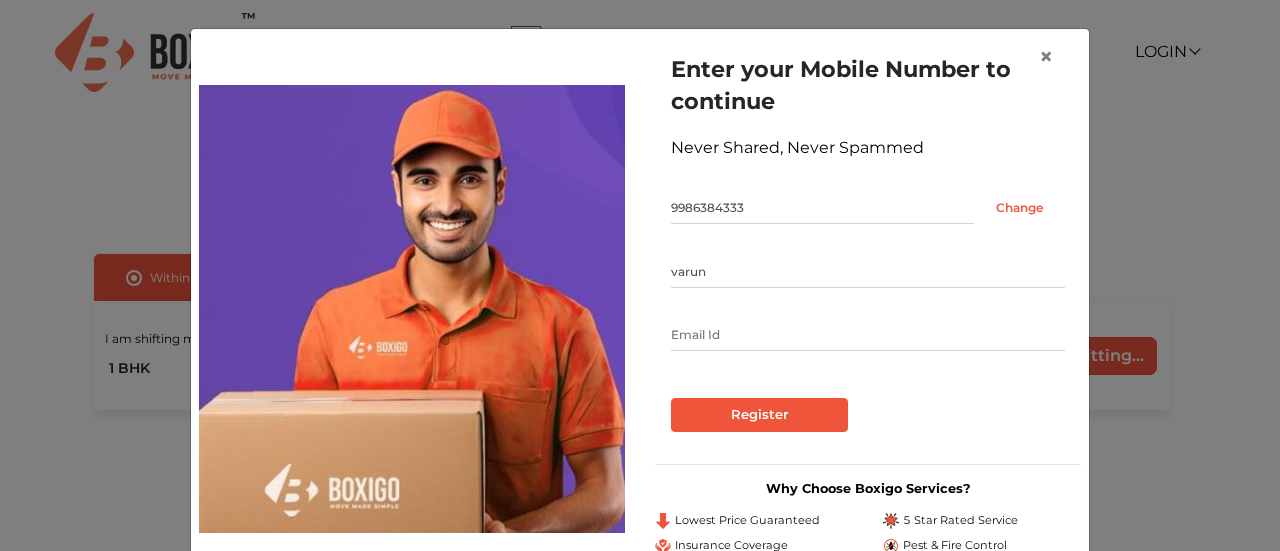 type on "varun" 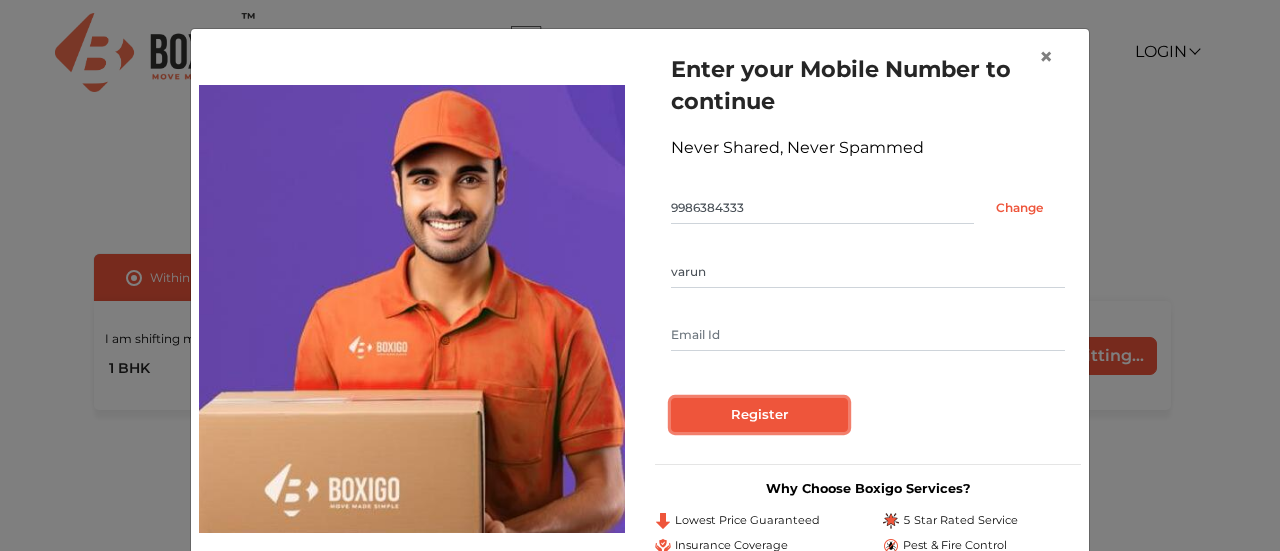 click on "Register" at bounding box center [759, 415] 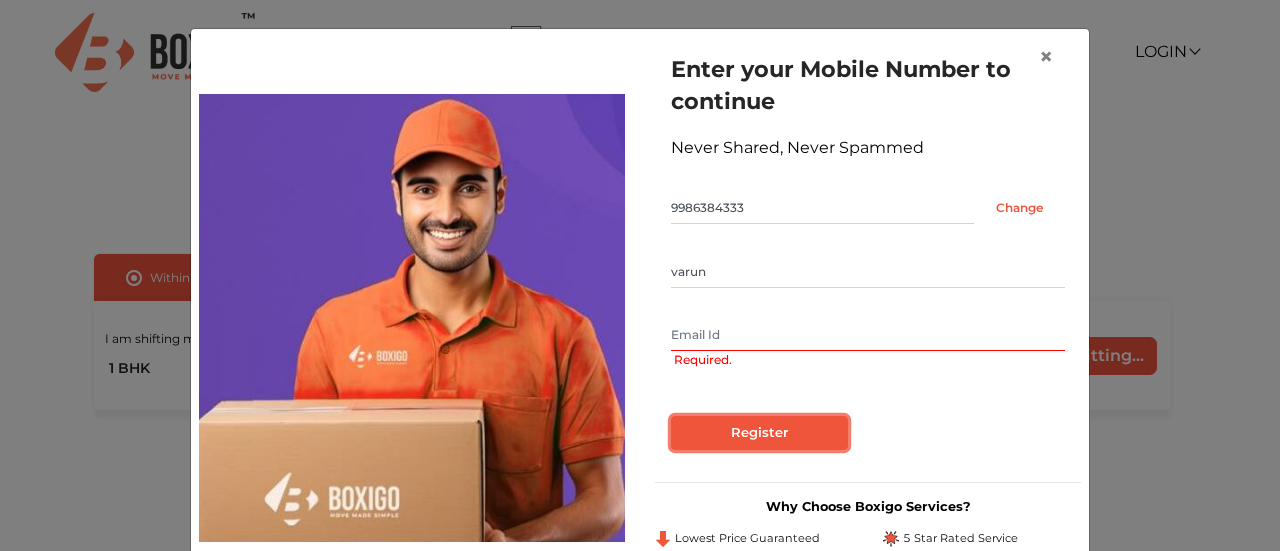 click on "Register" at bounding box center [759, 433] 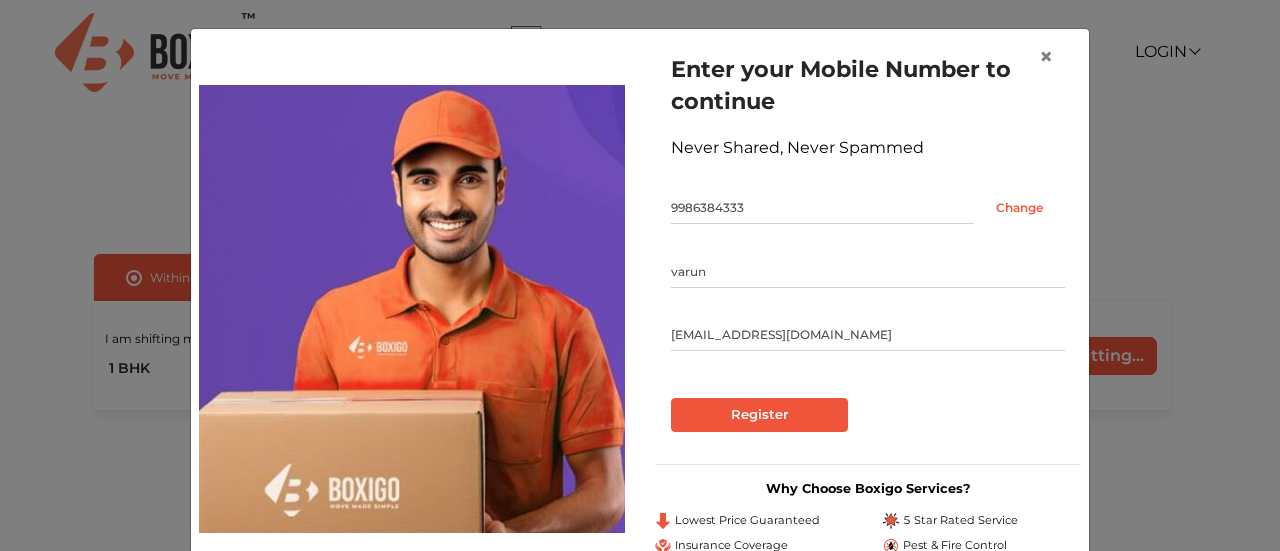type on "varunrao2233@gmail.com" 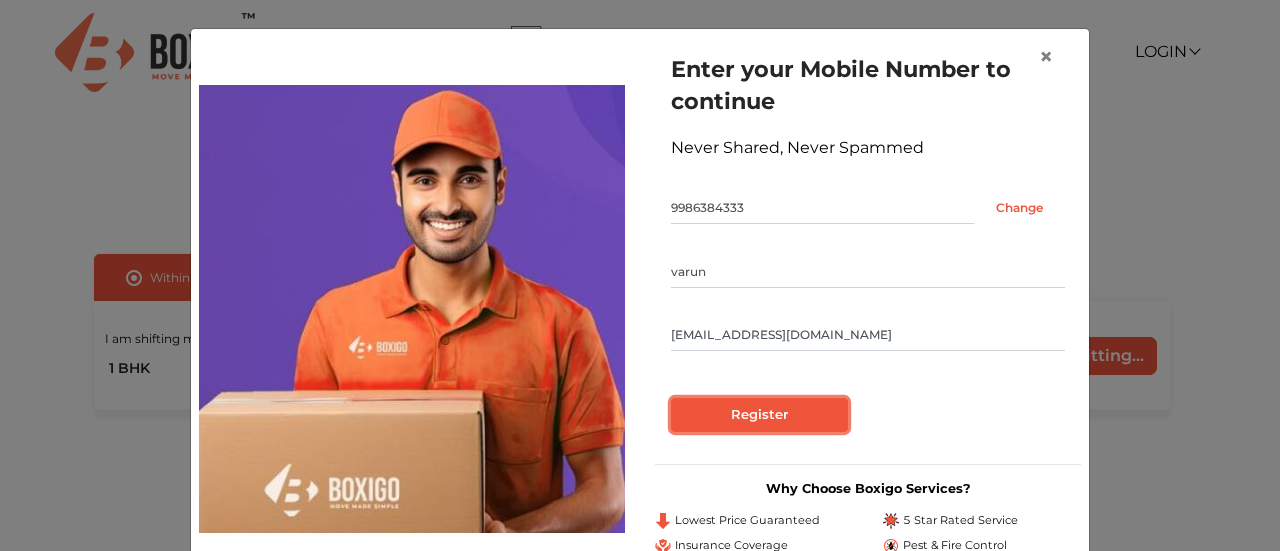 click on "Register" at bounding box center (759, 415) 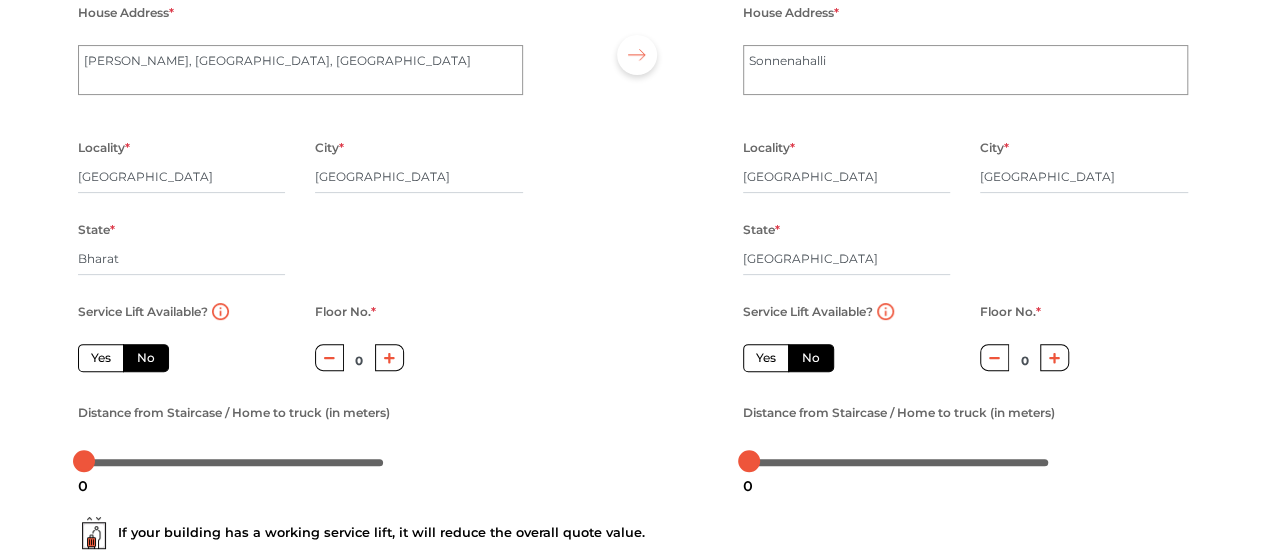 scroll, scrollTop: 211, scrollLeft: 0, axis: vertical 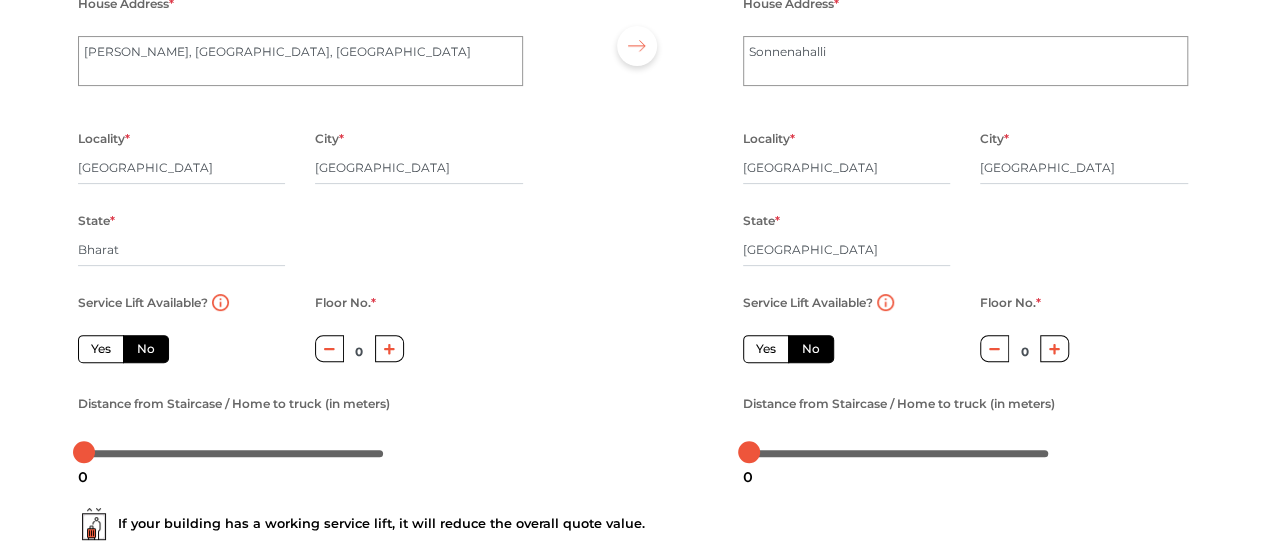 click on "Yes" at bounding box center [101, 349] 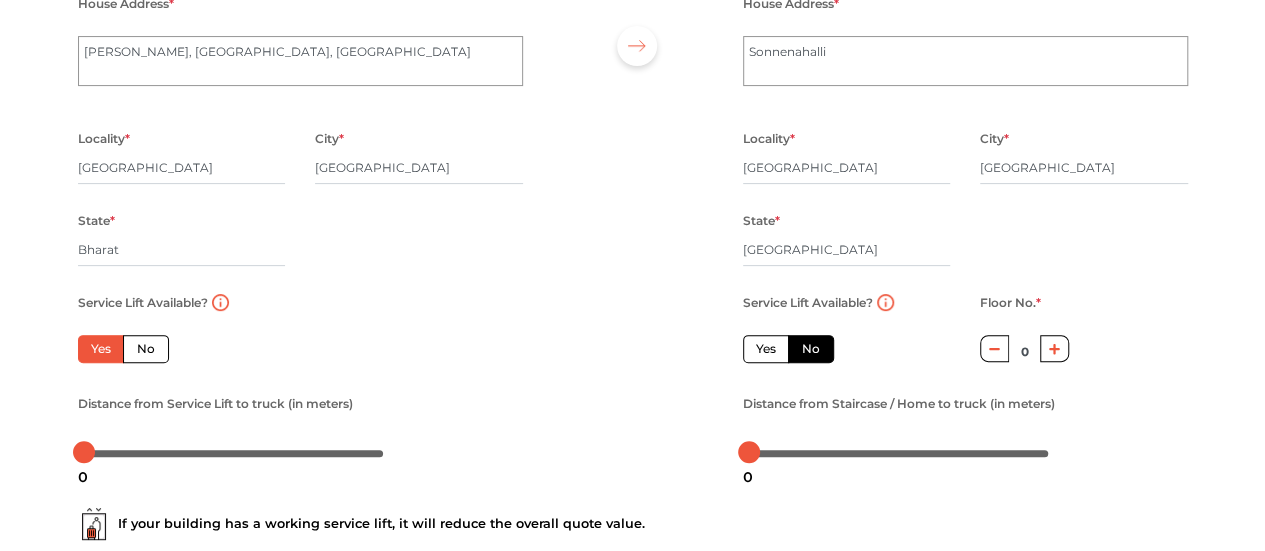 click on "No" at bounding box center (146, 349) 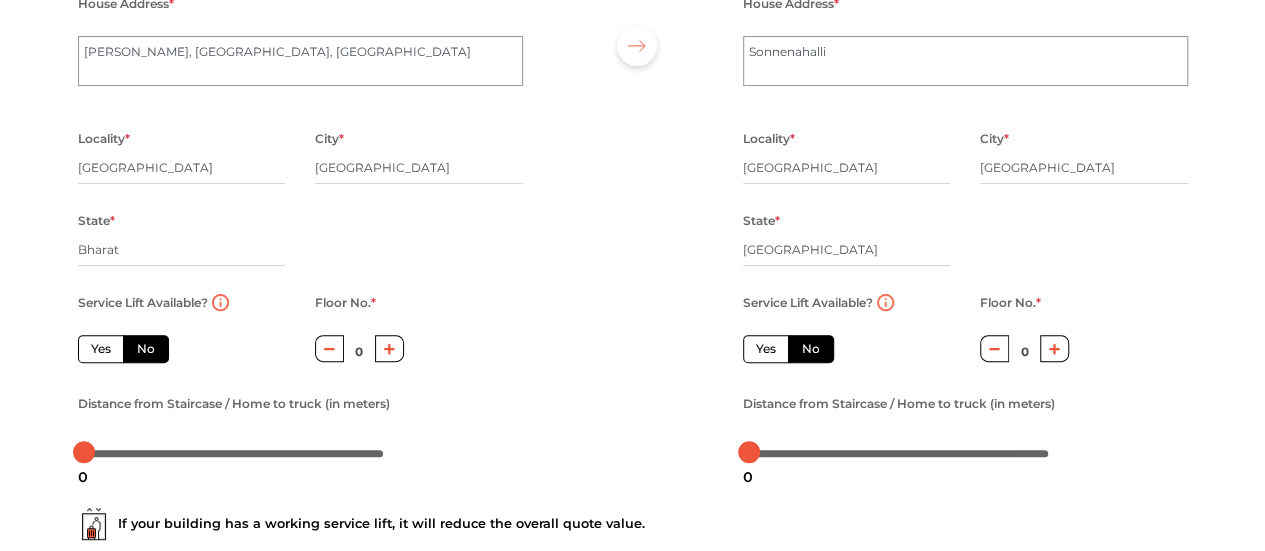 click at bounding box center [389, 348] 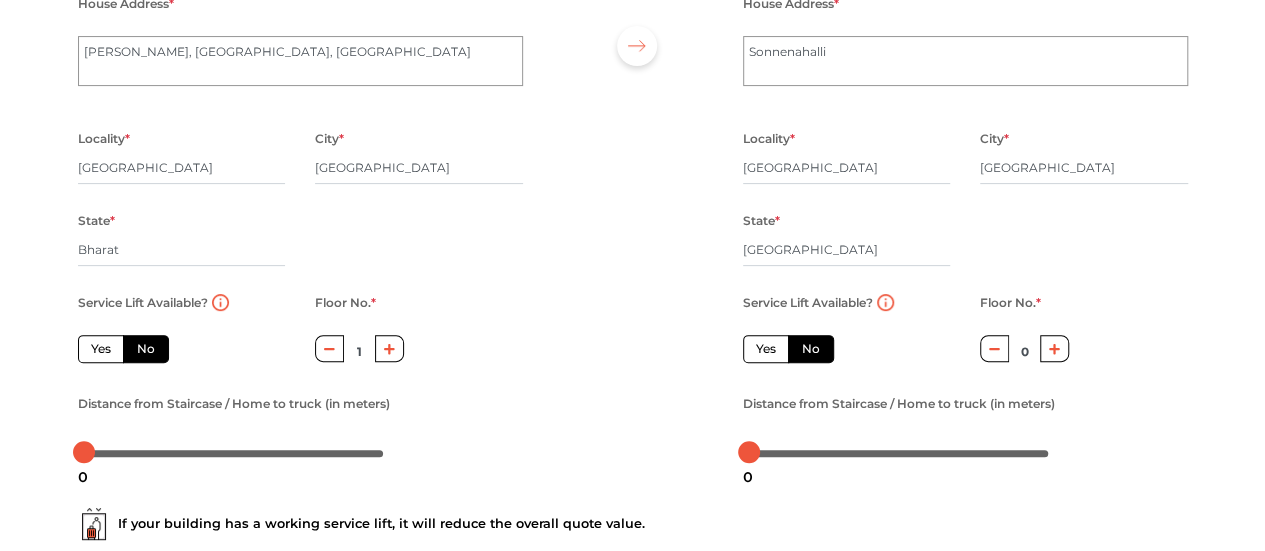 click at bounding box center (329, 348) 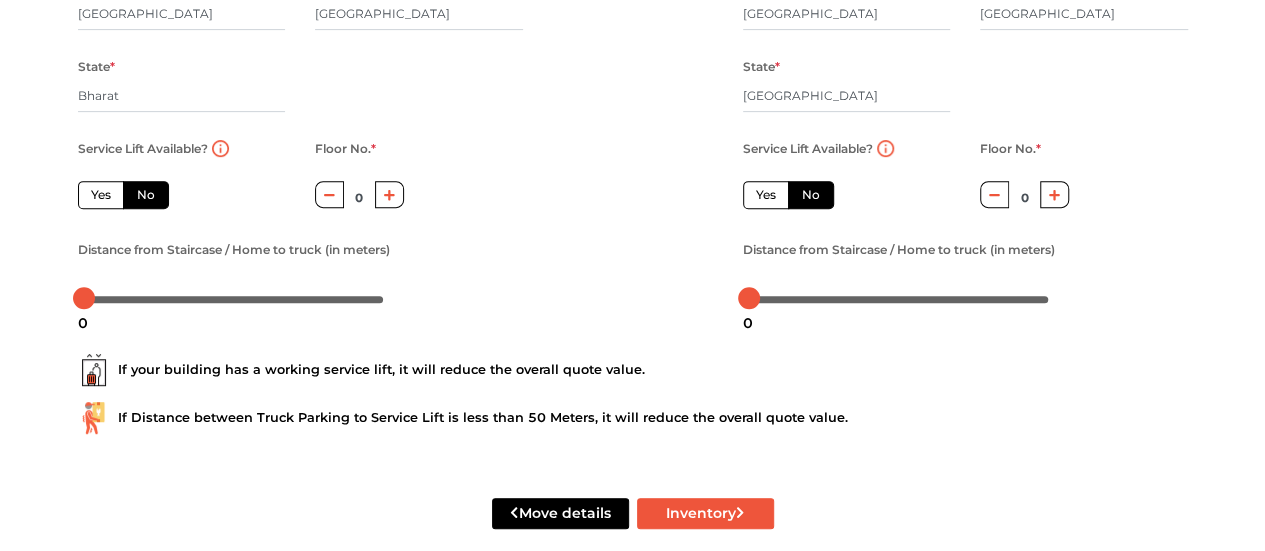 scroll, scrollTop: 394, scrollLeft: 0, axis: vertical 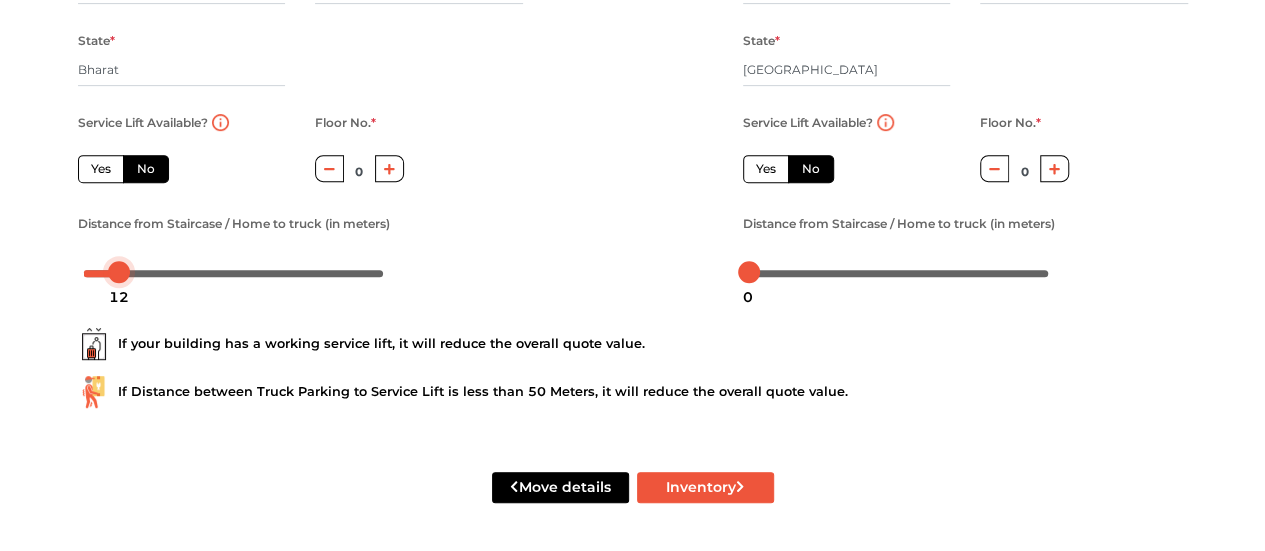 drag, startPoint x: 87, startPoint y: 271, endPoint x: 123, endPoint y: 278, distance: 36.67424 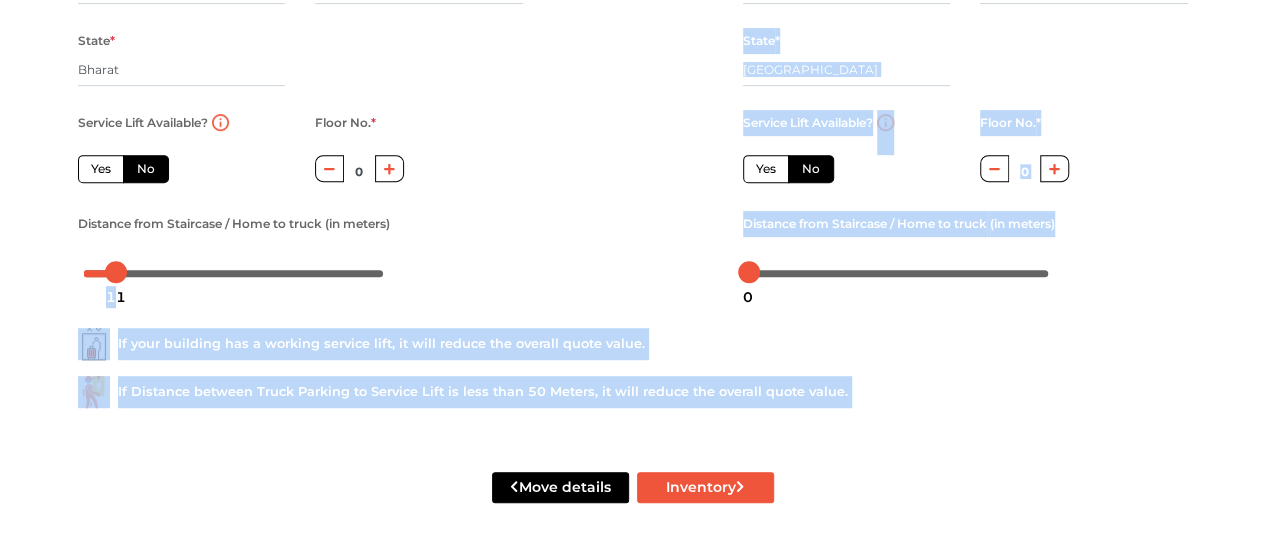 drag, startPoint x: 117, startPoint y: 281, endPoint x: 98, endPoint y: 281, distance: 19 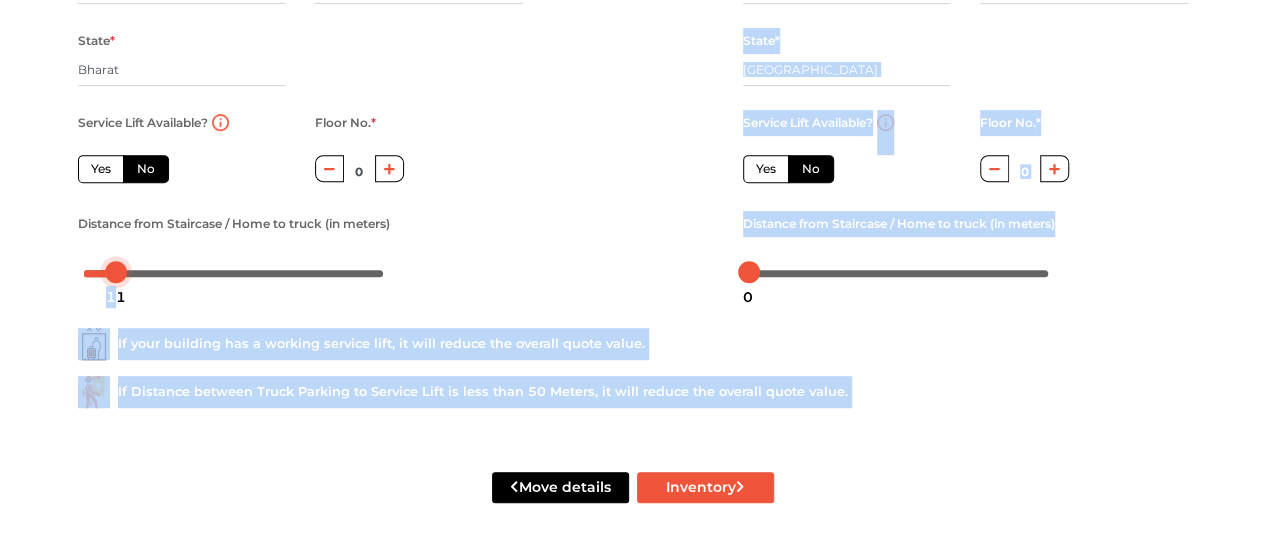 click on "11" at bounding box center (116, 297) 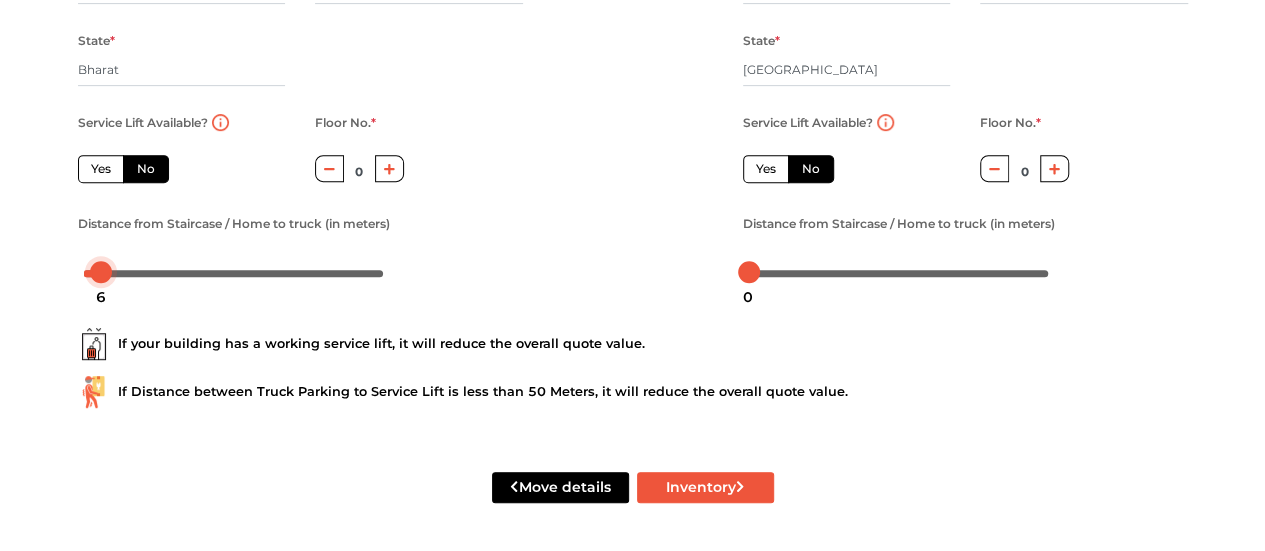 drag, startPoint x: 114, startPoint y: 274, endPoint x: 98, endPoint y: 274, distance: 16 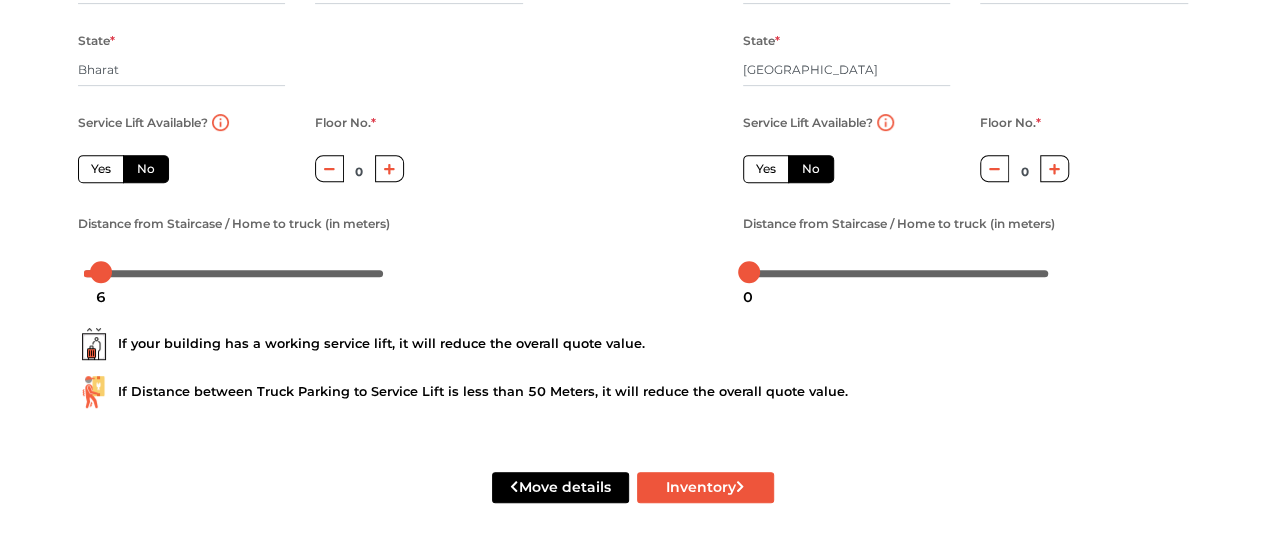 click at bounding box center [633, 21] 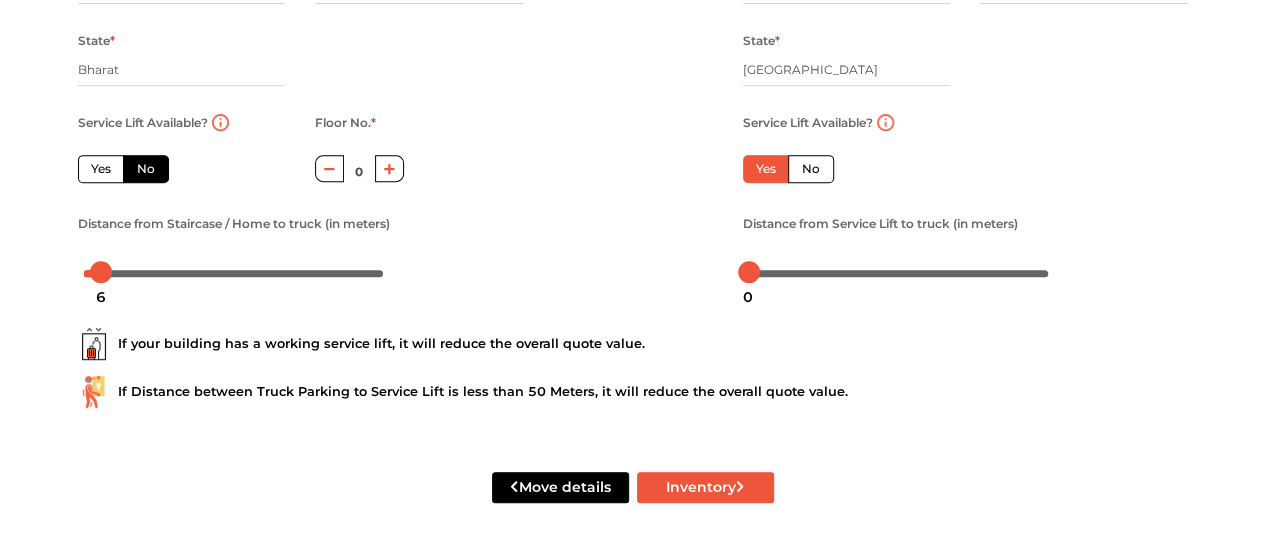 click on "No" at bounding box center [811, 169] 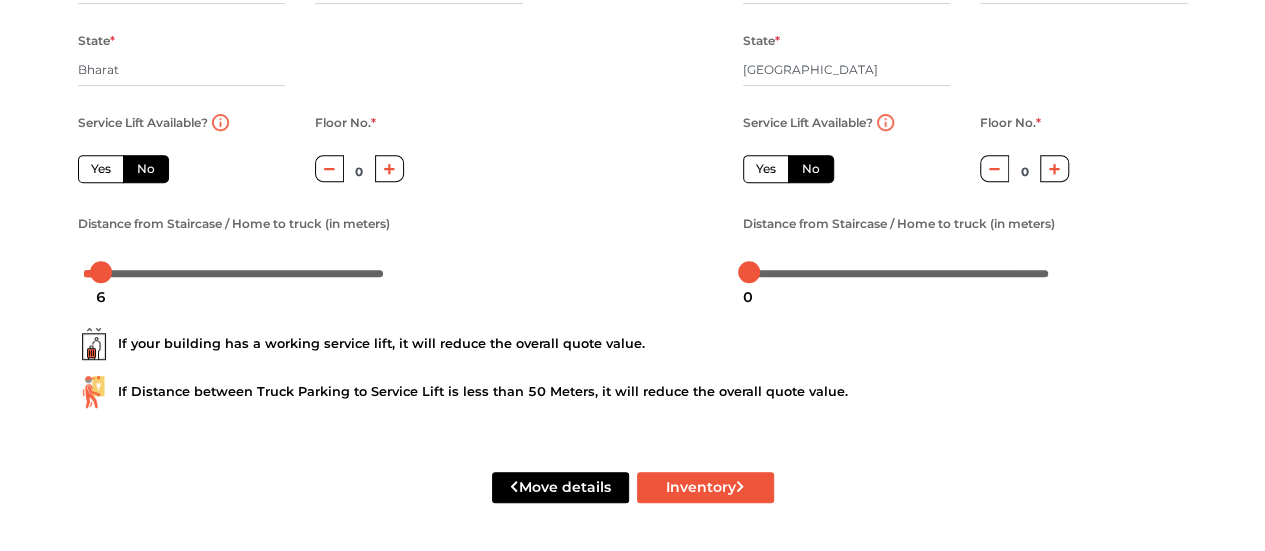 click 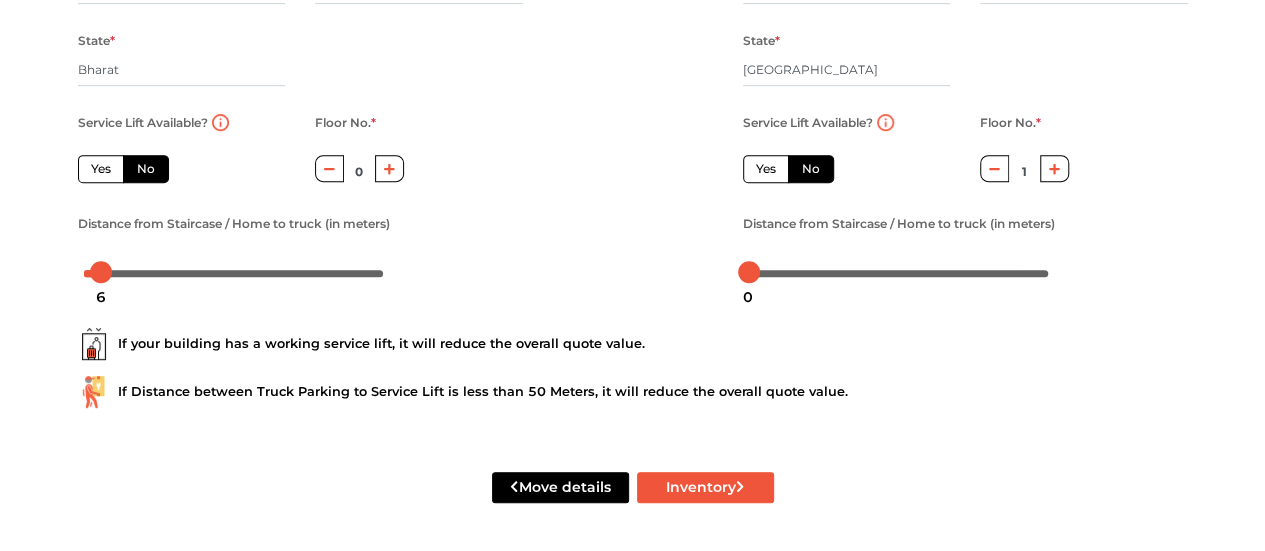 click 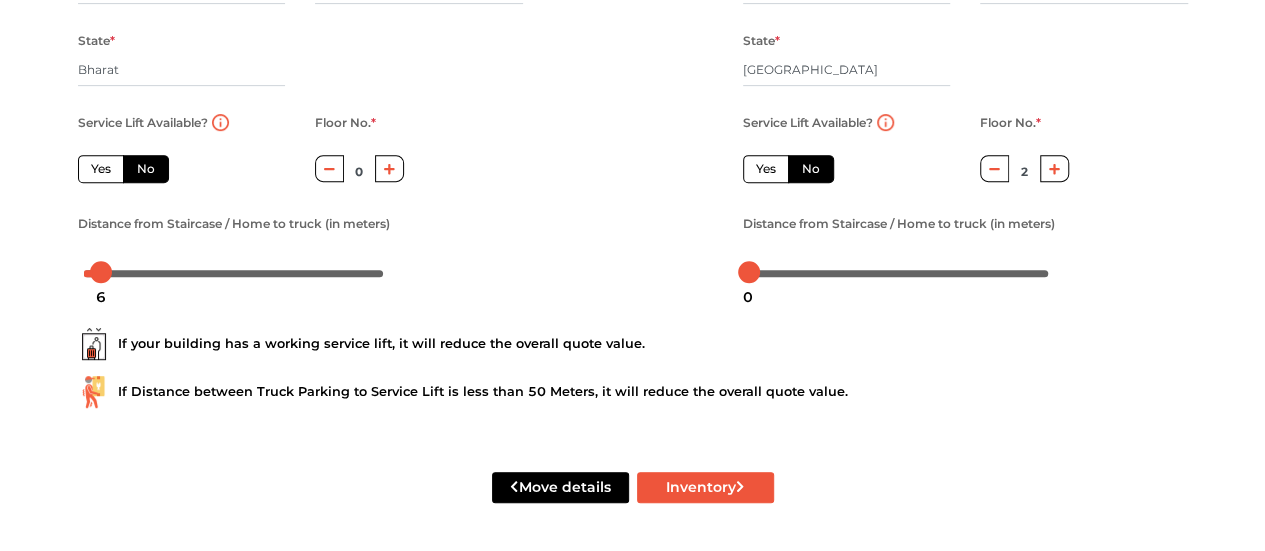 click 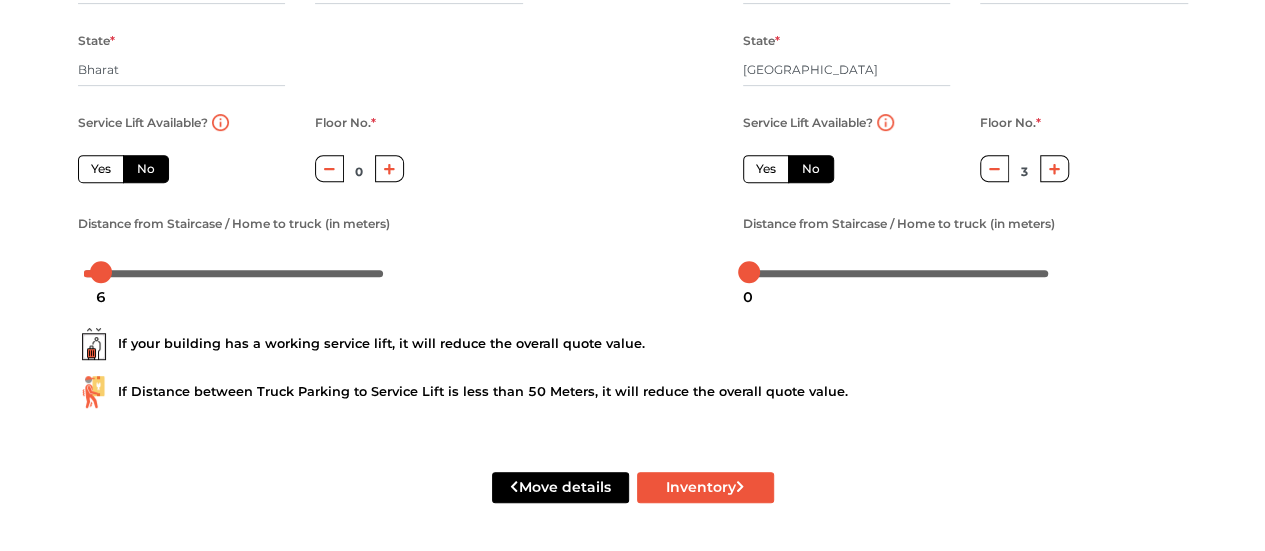click 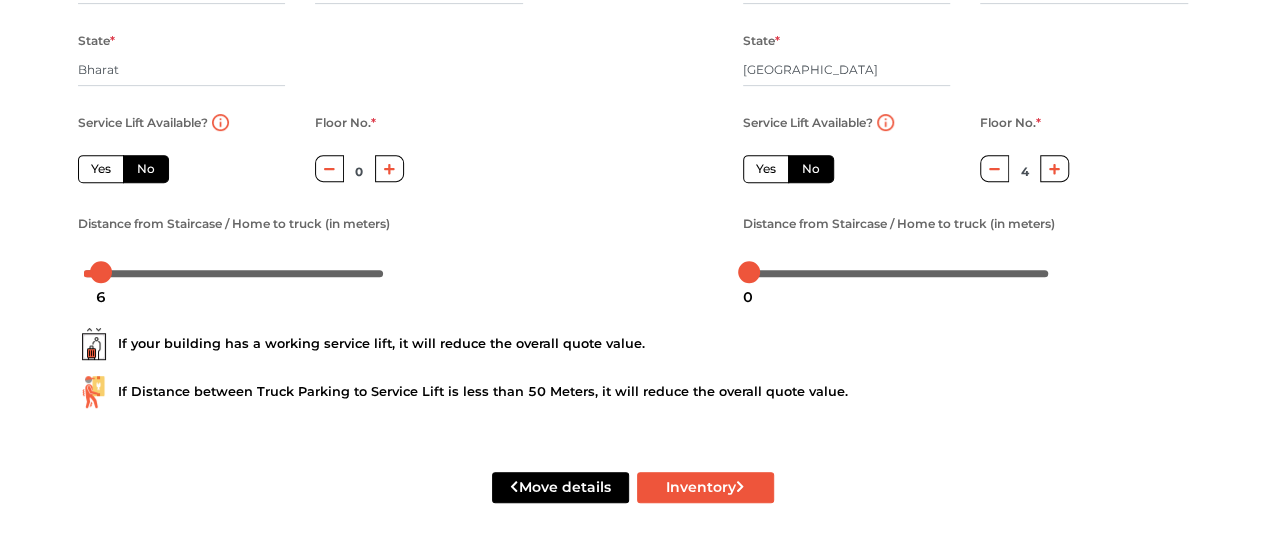click at bounding box center [994, 168] 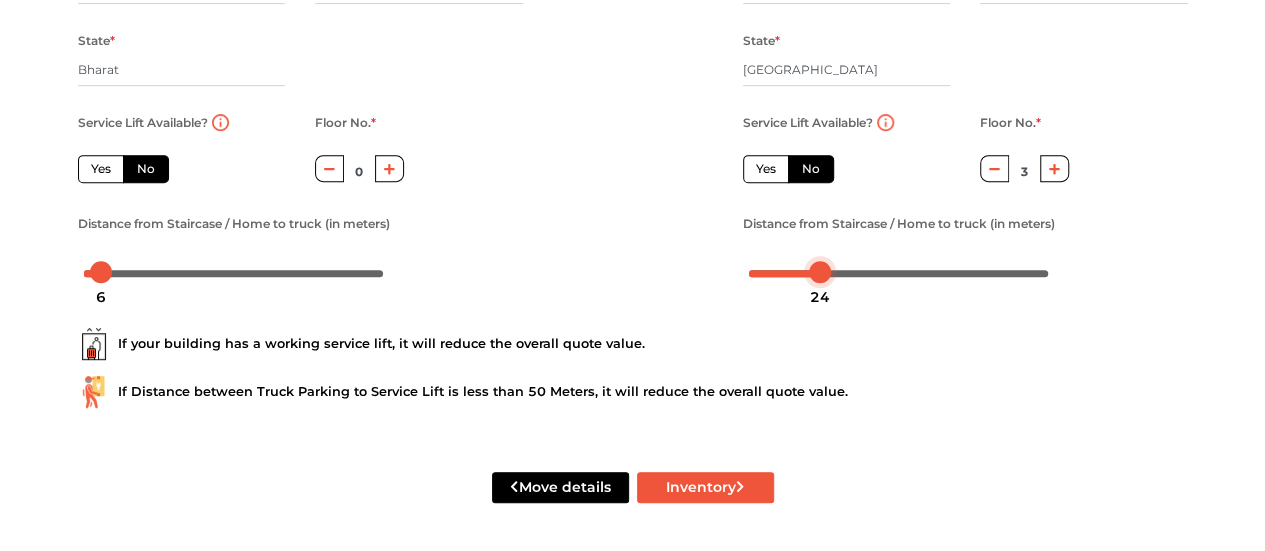 click at bounding box center (899, 272) 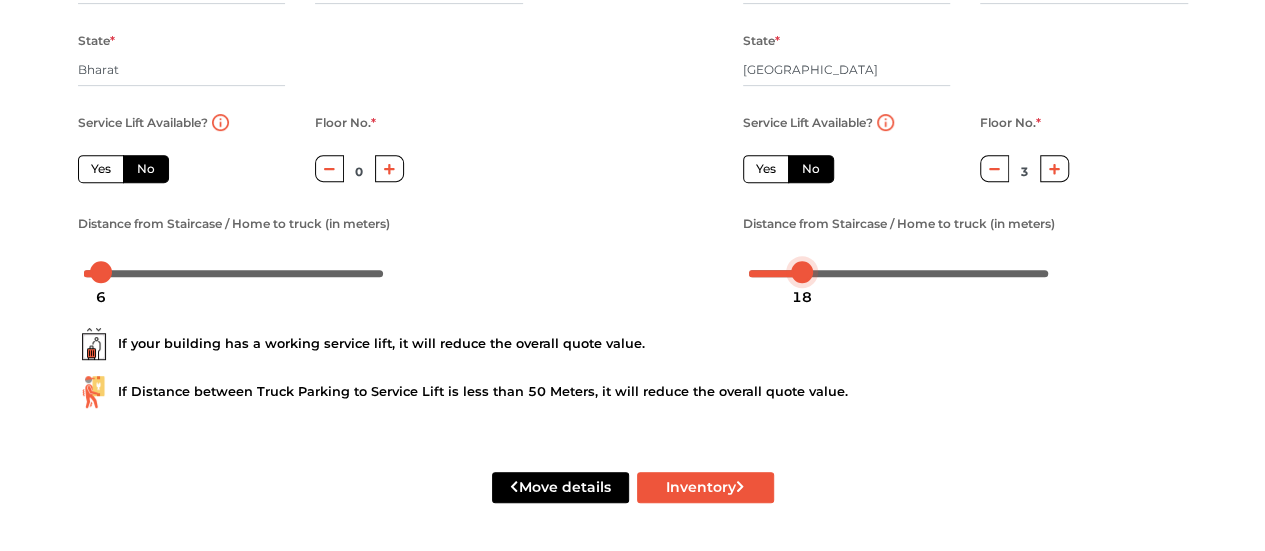 click at bounding box center [899, 272] 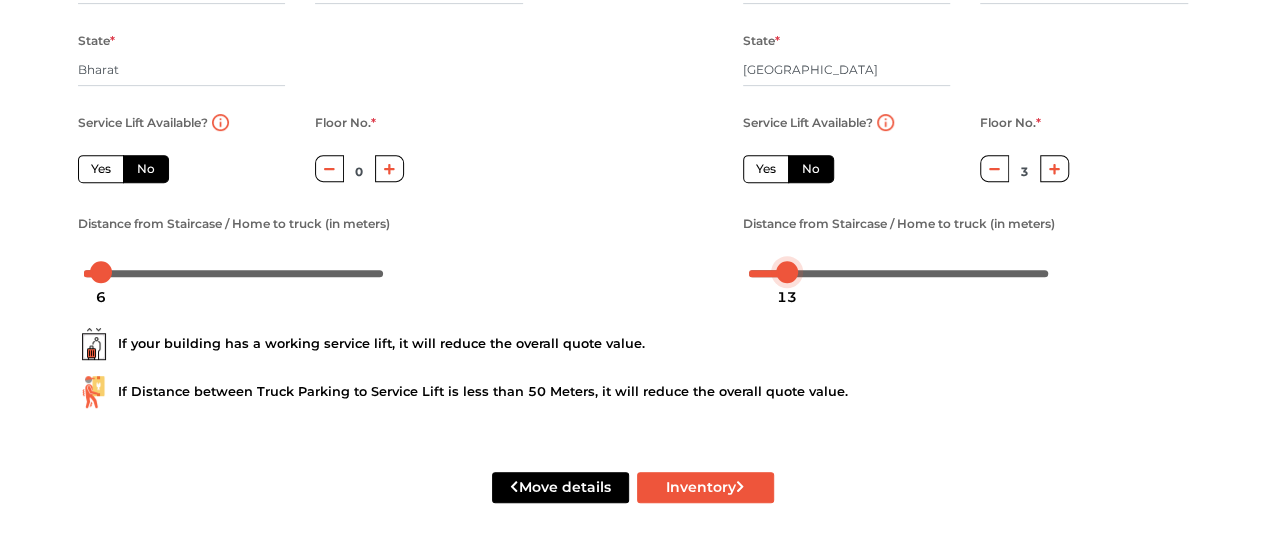 click at bounding box center [899, 272] 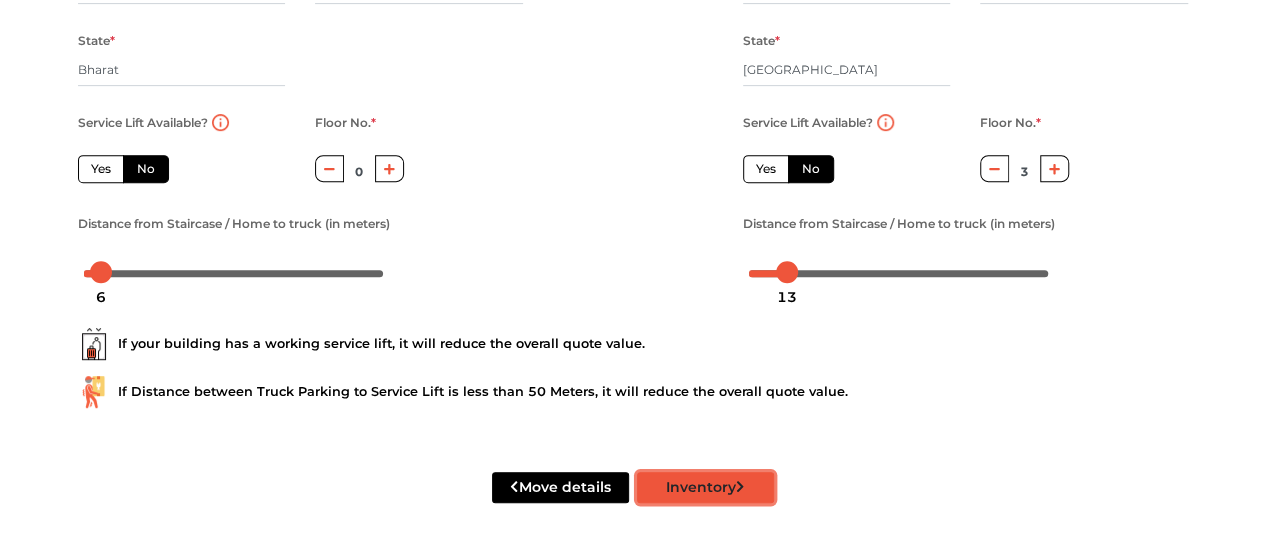 click on "Inventory" at bounding box center [705, 487] 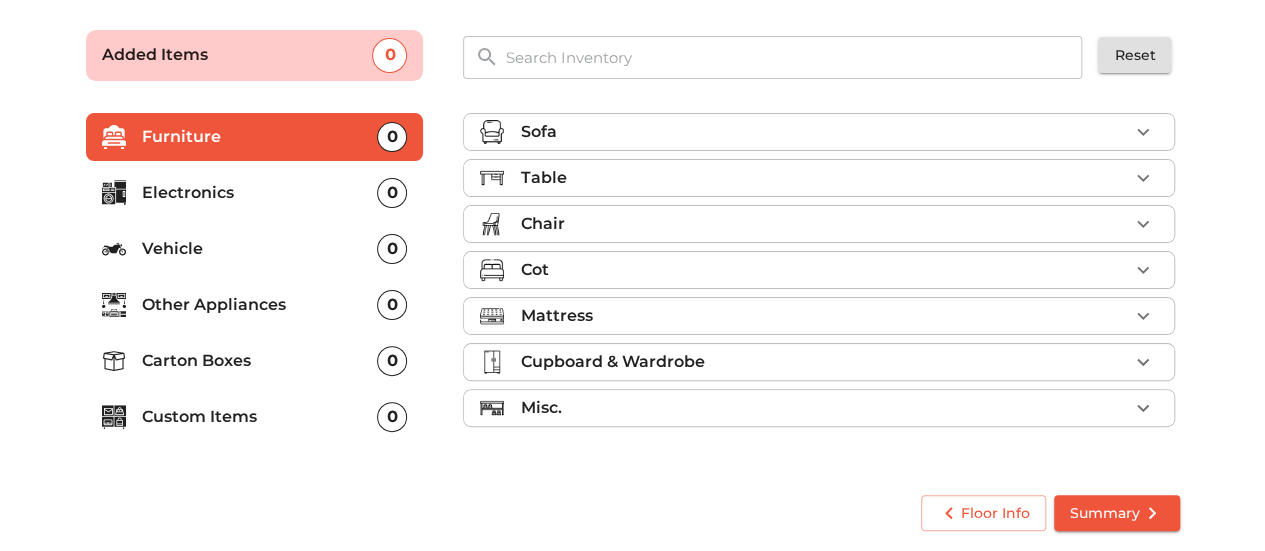scroll, scrollTop: 130, scrollLeft: 0, axis: vertical 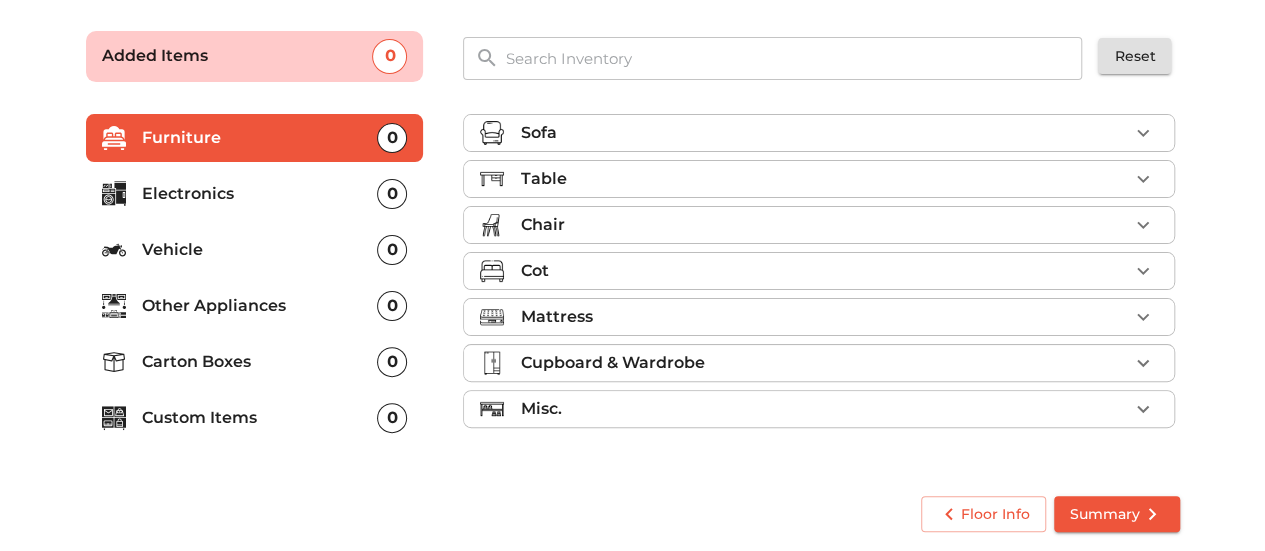 click on "Mattress" at bounding box center [824, 317] 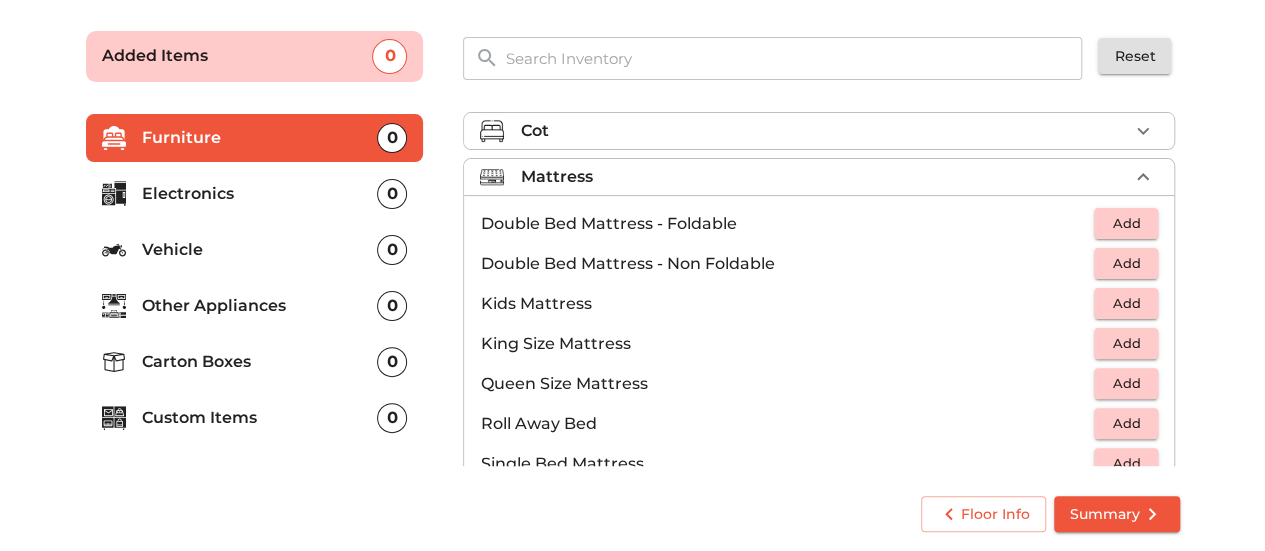 scroll, scrollTop: 151, scrollLeft: 0, axis: vertical 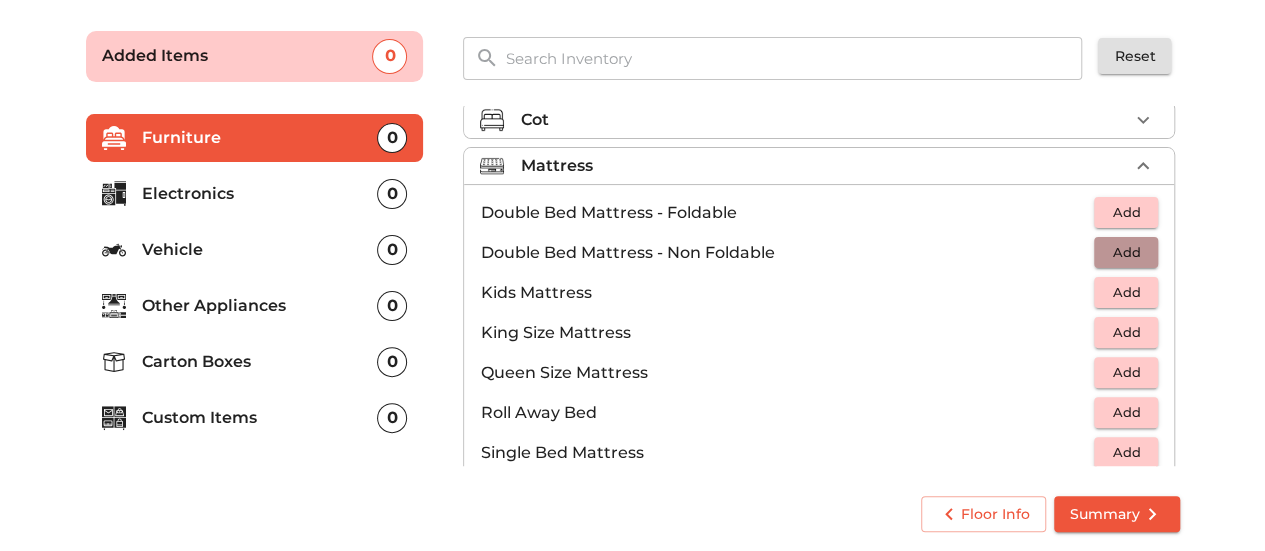 click on "Add" at bounding box center [1126, 252] 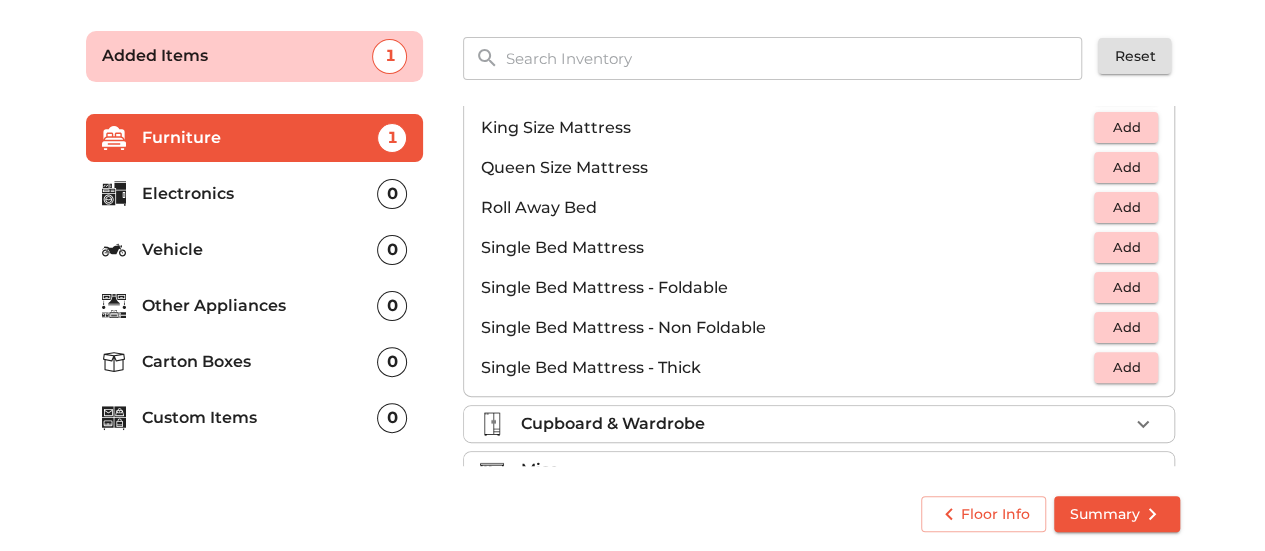 scroll, scrollTop: 390, scrollLeft: 0, axis: vertical 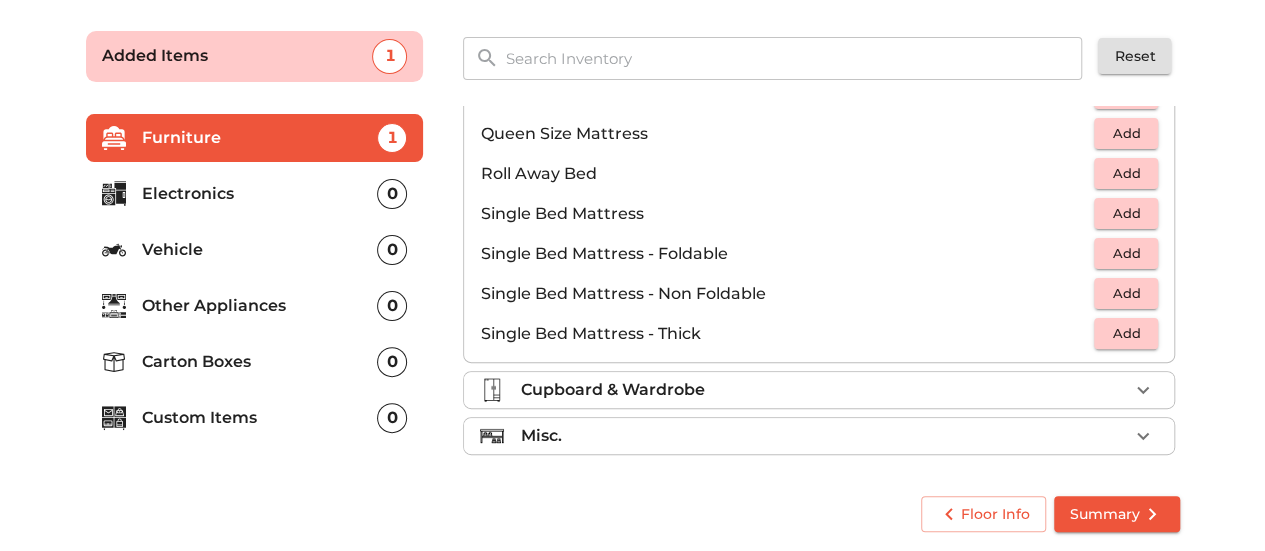click on "Cupboard & Wardrobe" at bounding box center (824, 390) 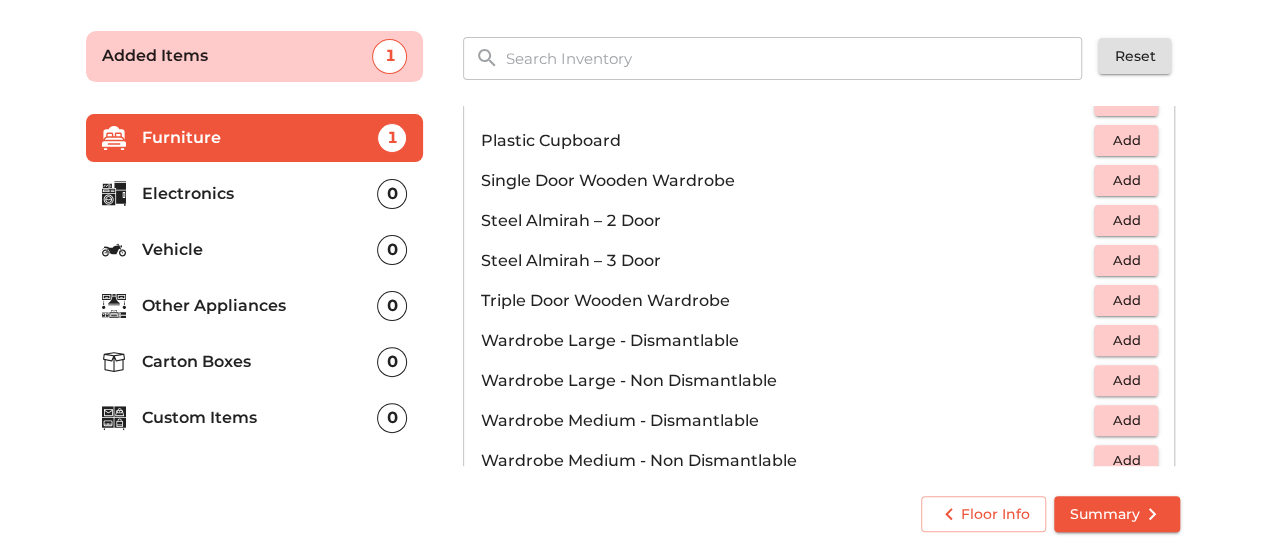 scroll, scrollTop: 670, scrollLeft: 0, axis: vertical 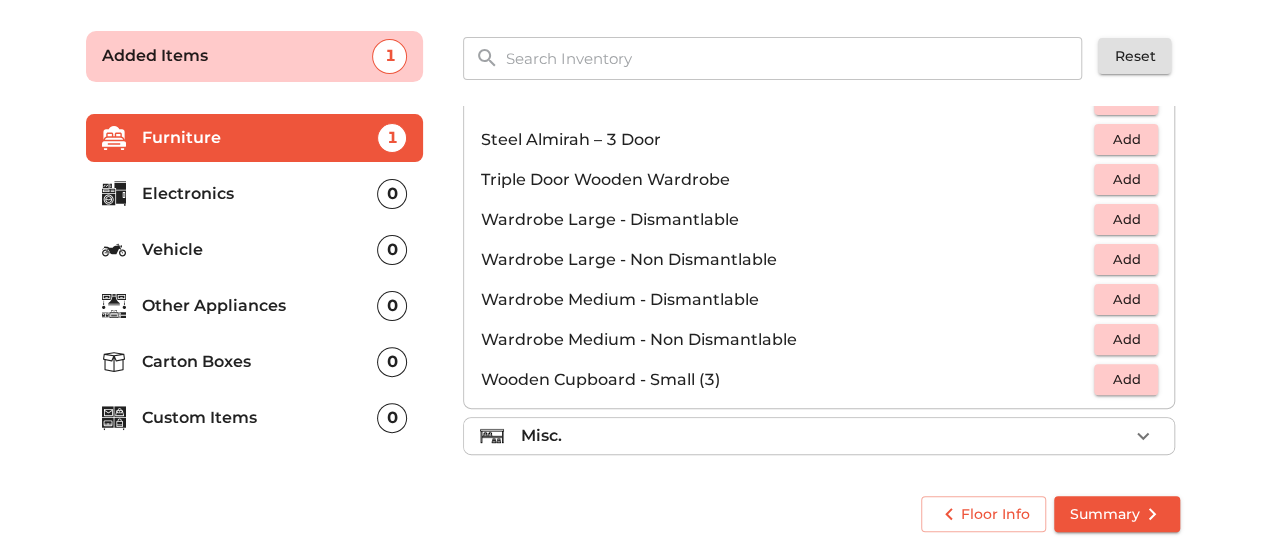 click on "Misc." at bounding box center [824, 436] 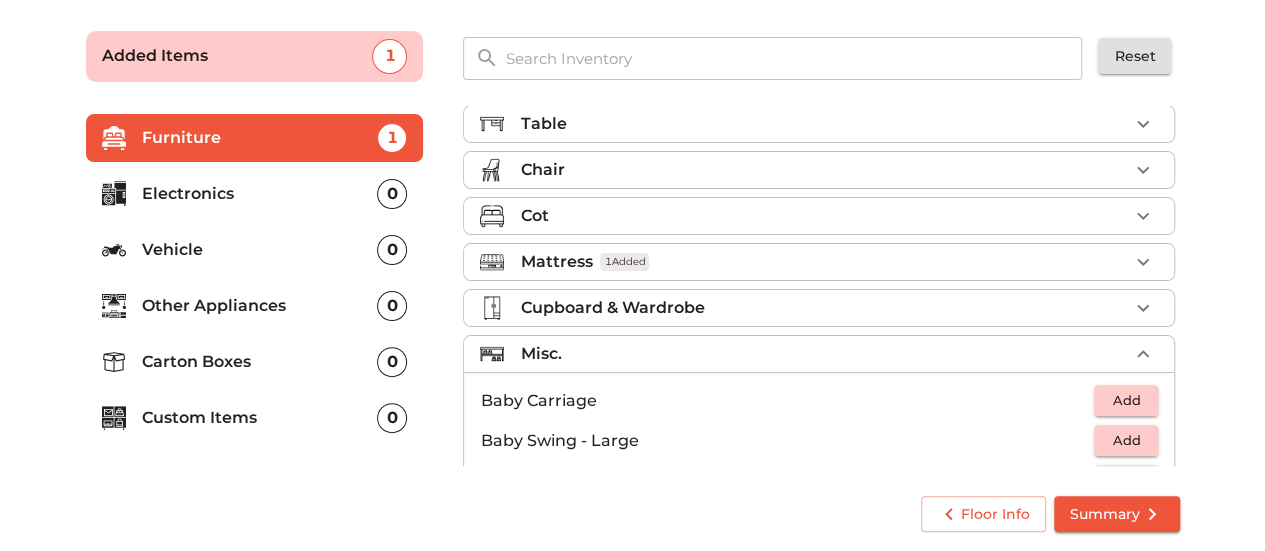 scroll, scrollTop: 0, scrollLeft: 0, axis: both 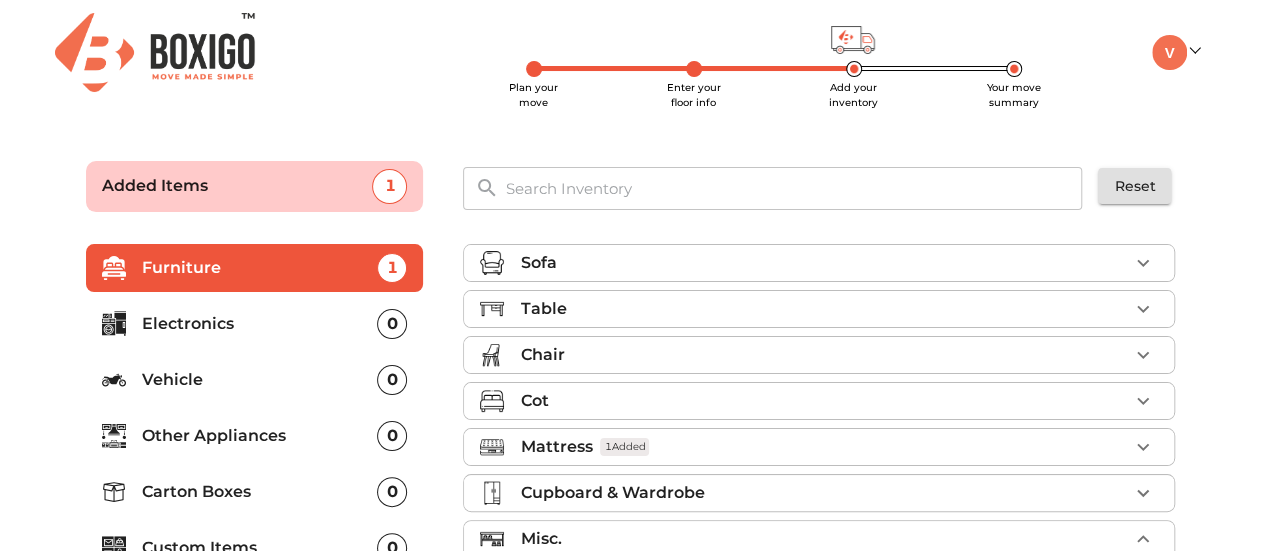 click on "Cot" at bounding box center (824, 401) 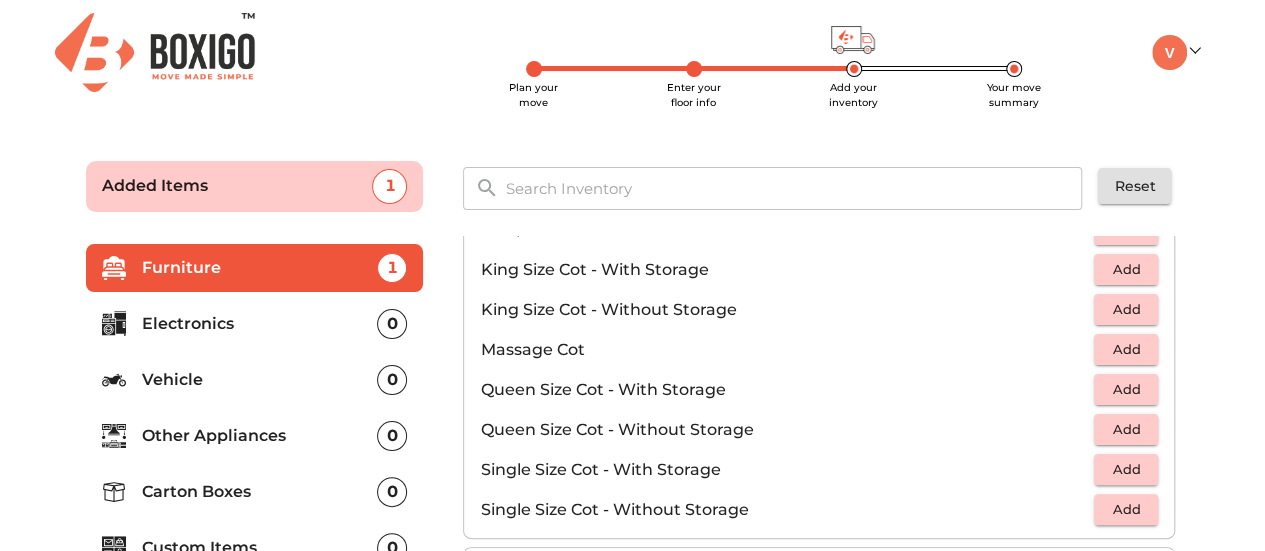 scroll, scrollTop: 537, scrollLeft: 0, axis: vertical 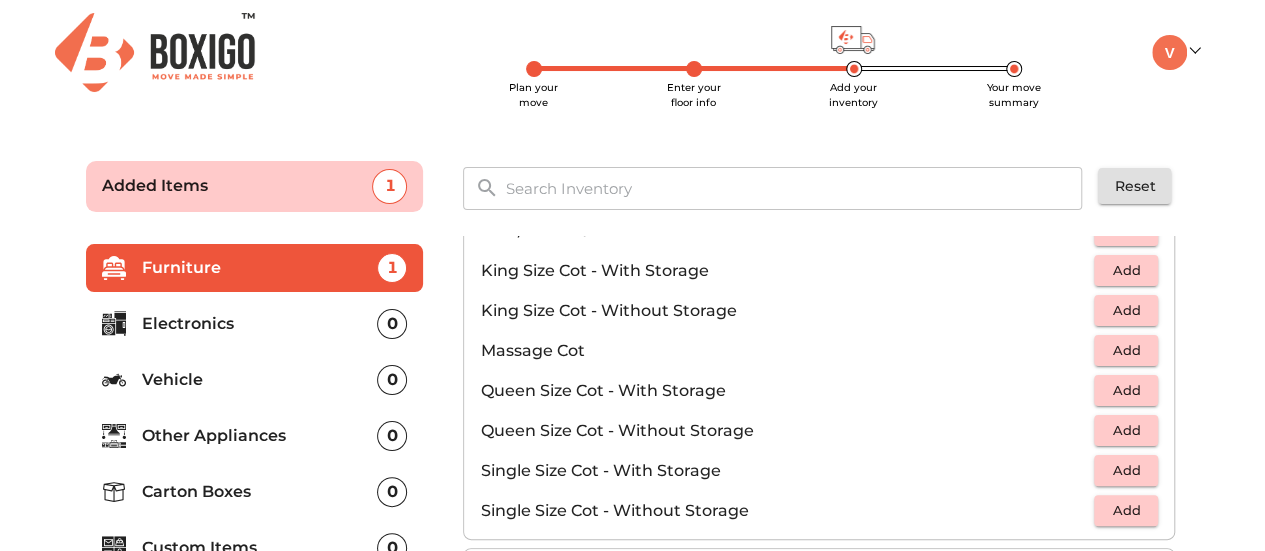 click on "Queen Size Cot - Without Storage" at bounding box center [787, 431] 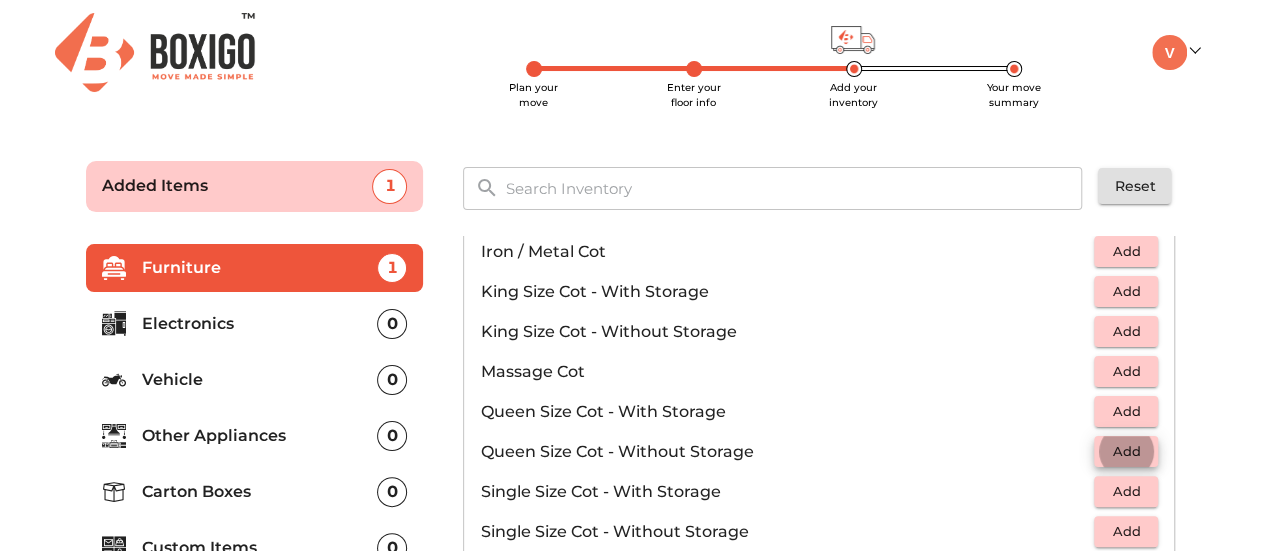 scroll, scrollTop: 513, scrollLeft: 0, axis: vertical 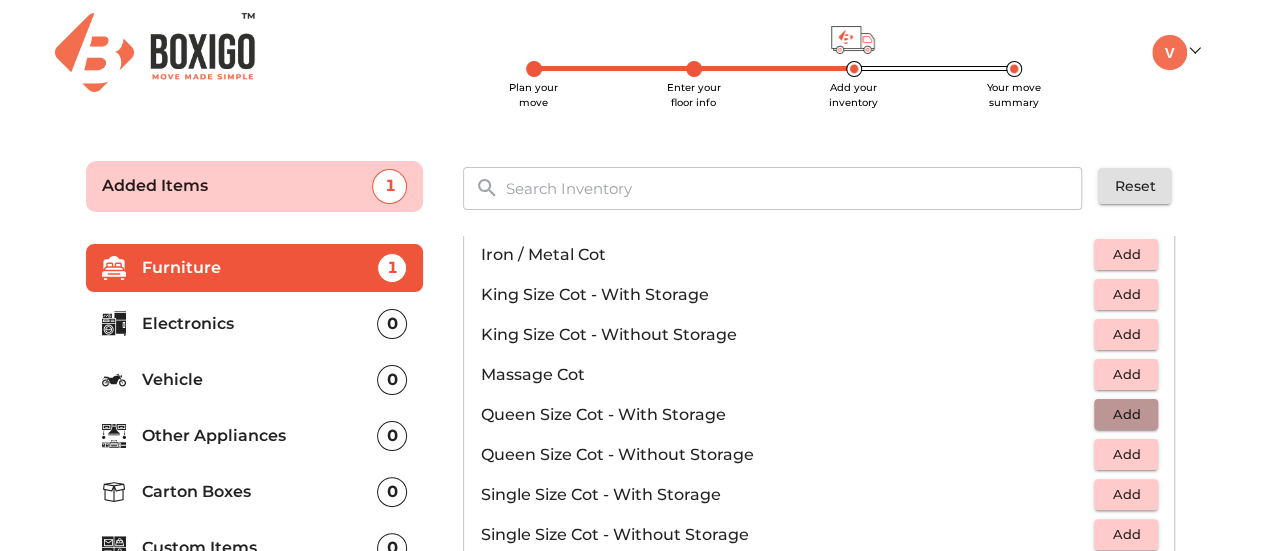 click on "Add" at bounding box center [1126, 414] 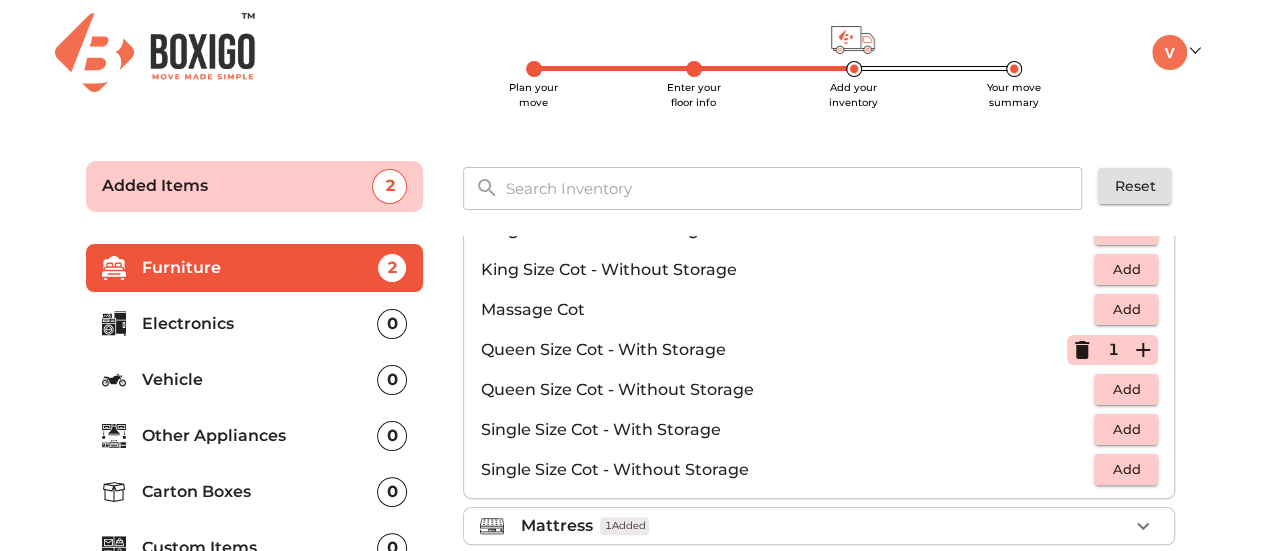 scroll, scrollTop: 573, scrollLeft: 0, axis: vertical 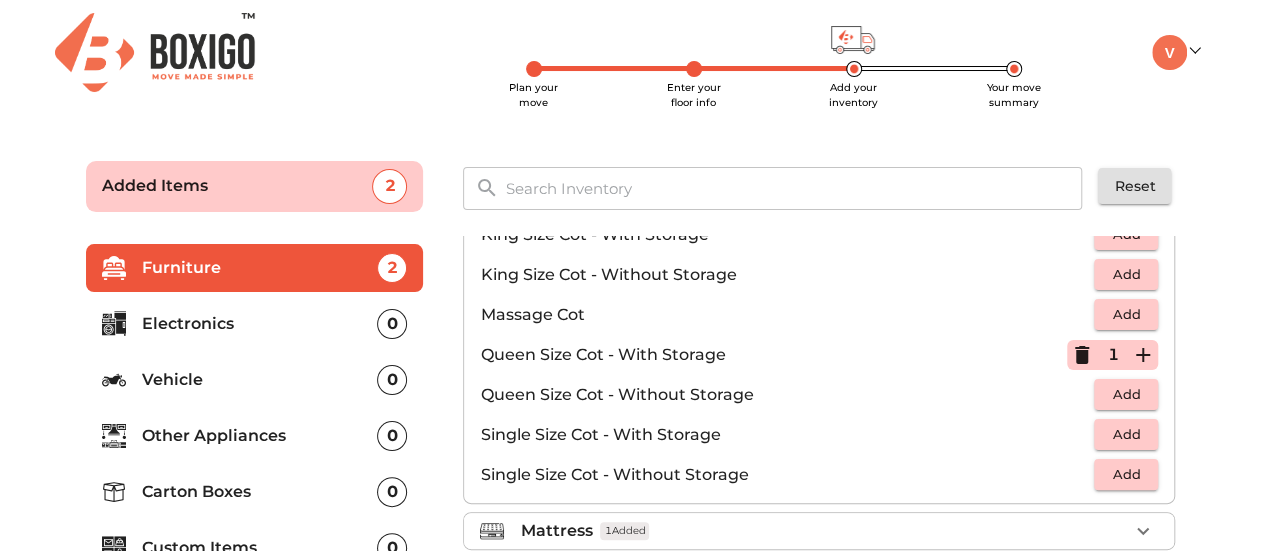 click on "Add" at bounding box center (1126, 434) 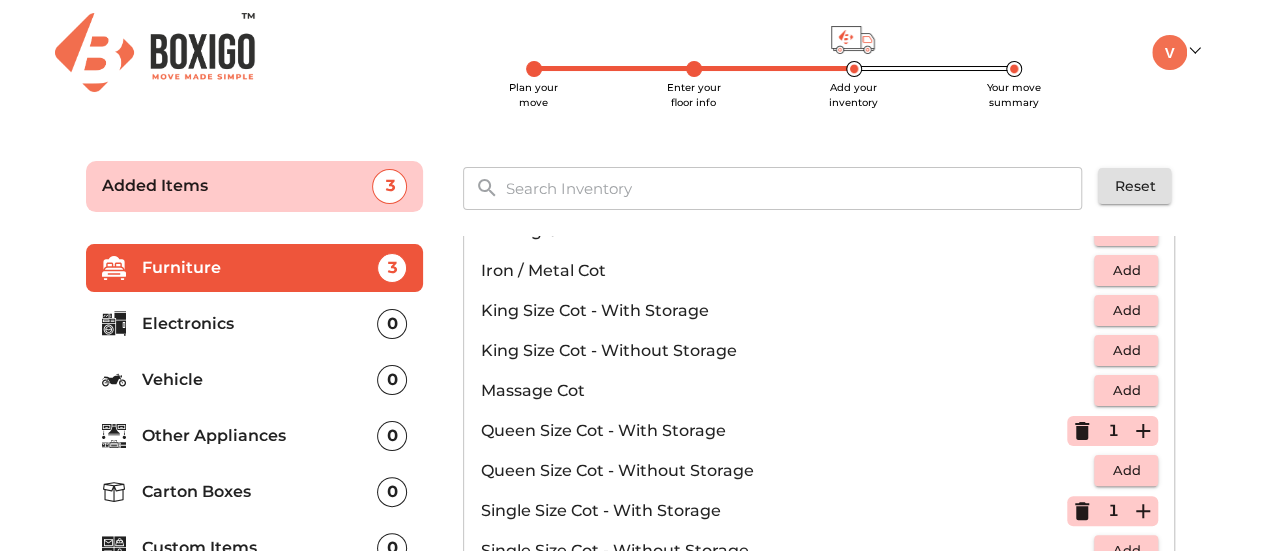 scroll, scrollTop: 461, scrollLeft: 0, axis: vertical 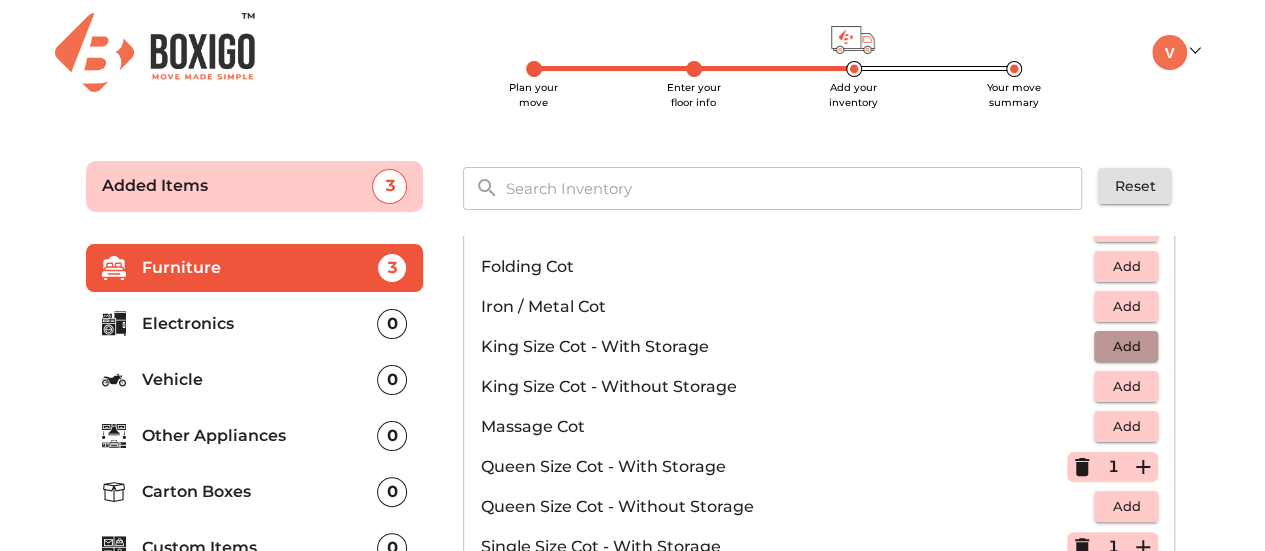 click on "Add" at bounding box center (1126, 346) 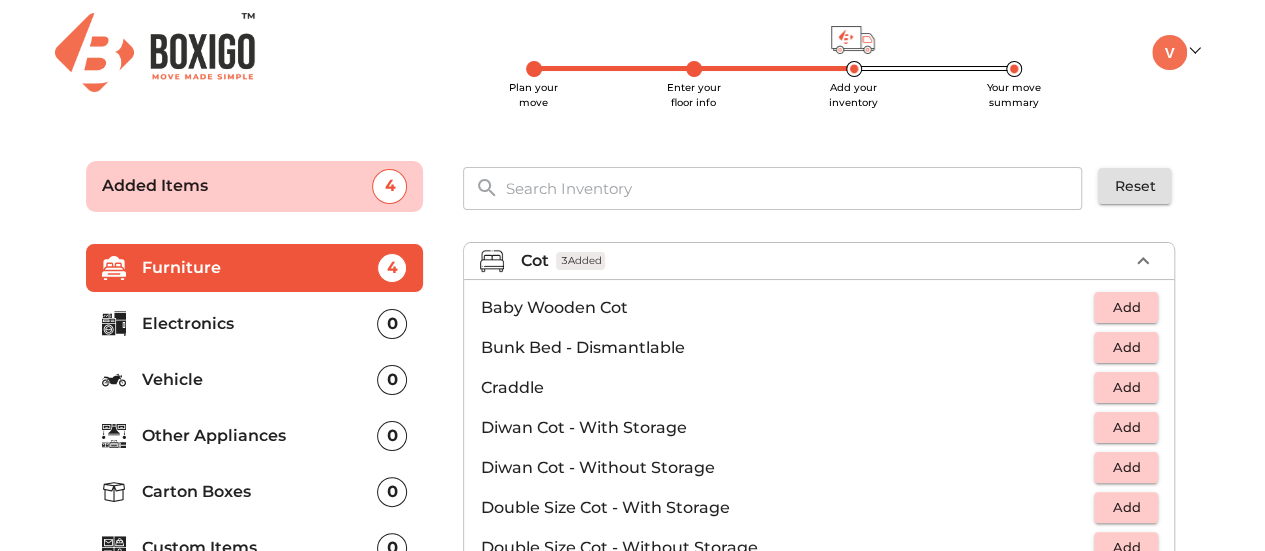 scroll, scrollTop: 141, scrollLeft: 0, axis: vertical 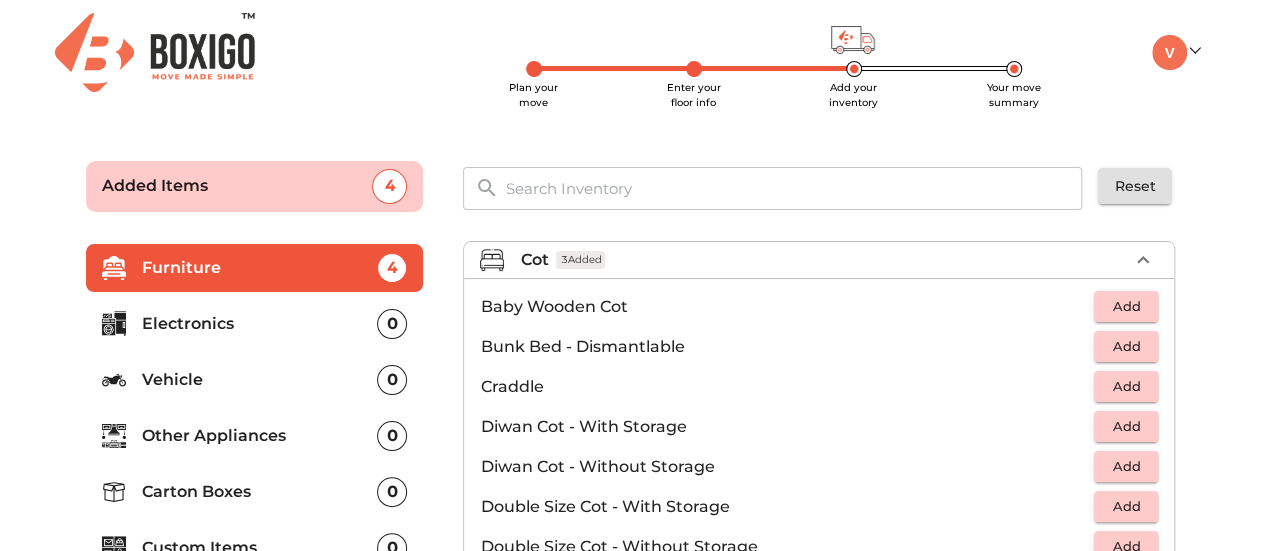 click on "Other Appliances" at bounding box center [260, 436] 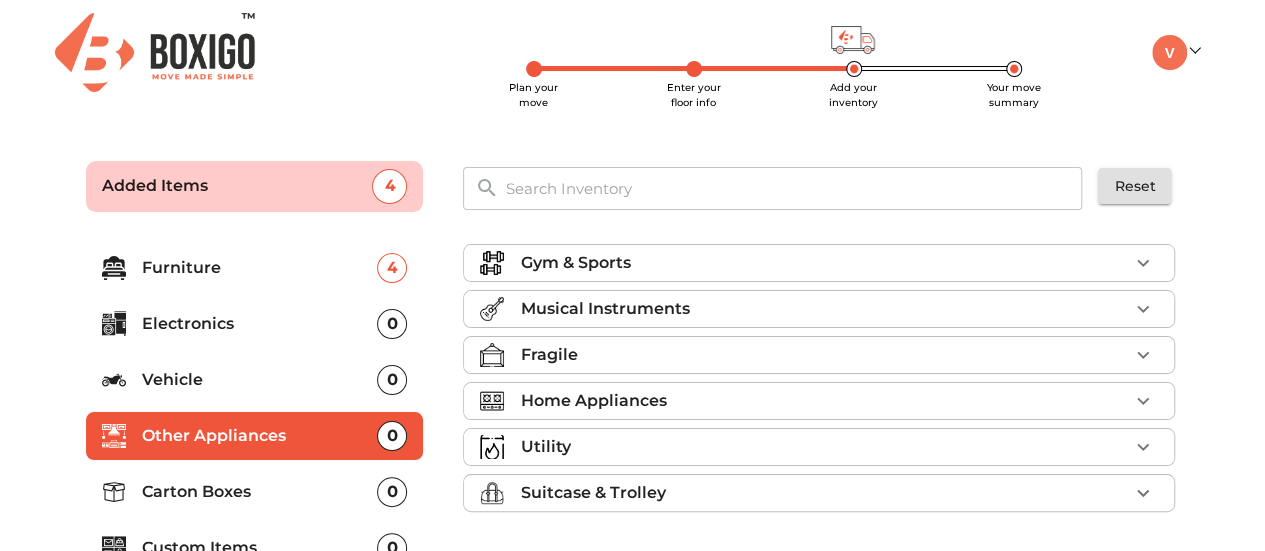 scroll, scrollTop: 0, scrollLeft: 0, axis: both 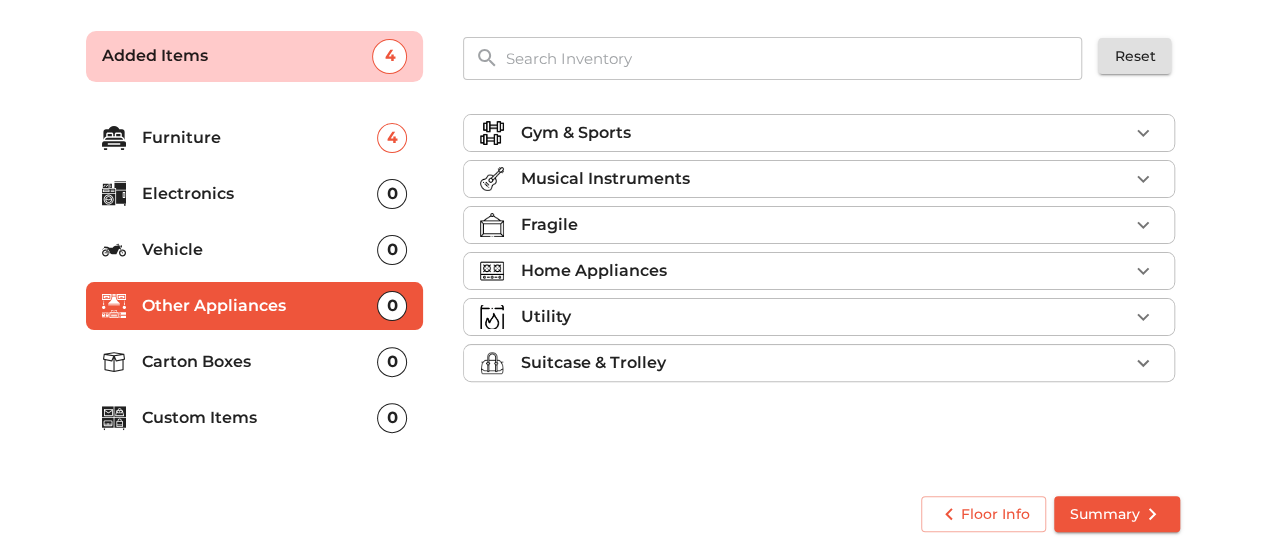 click on "Home Appliances" at bounding box center [593, 271] 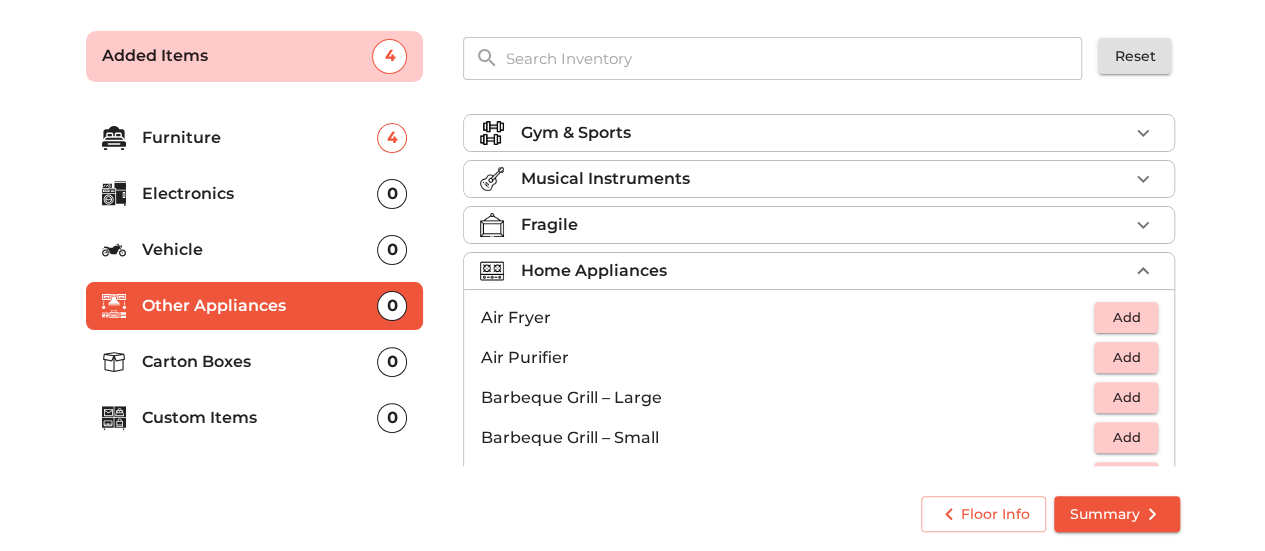 click on "Fragile" at bounding box center (548, 225) 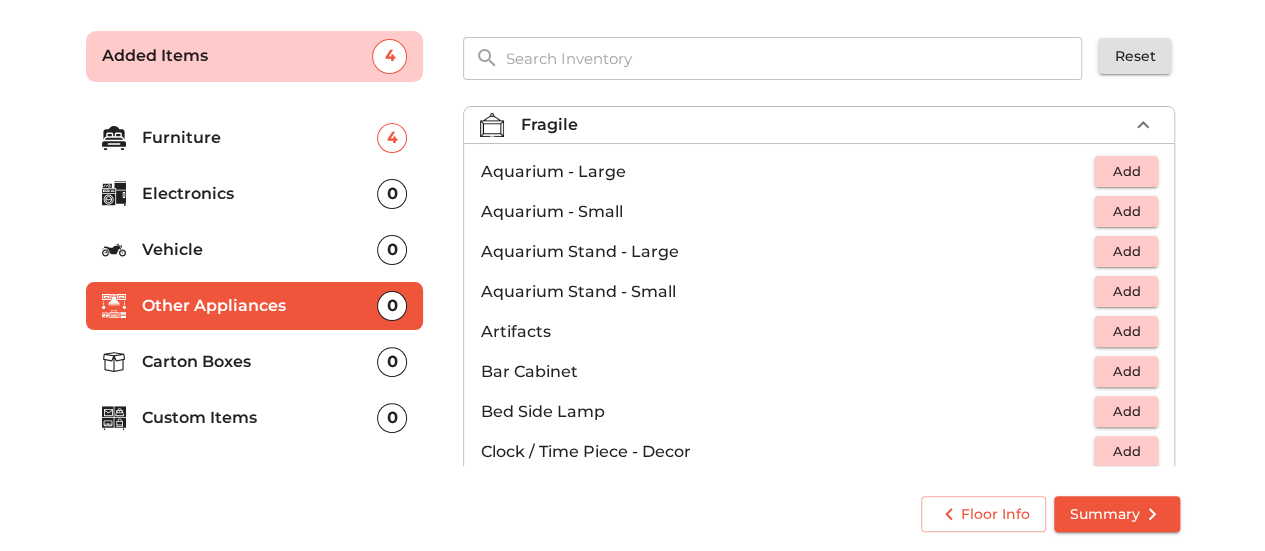 scroll, scrollTop: 0, scrollLeft: 0, axis: both 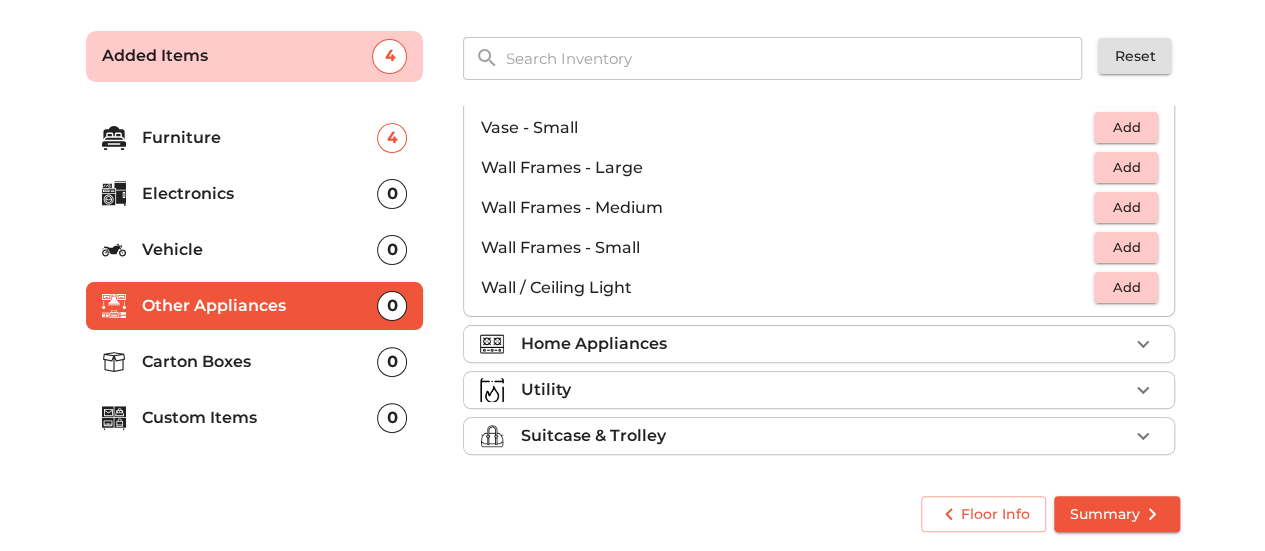 click on "Suitcase & Trolley" at bounding box center (592, 436) 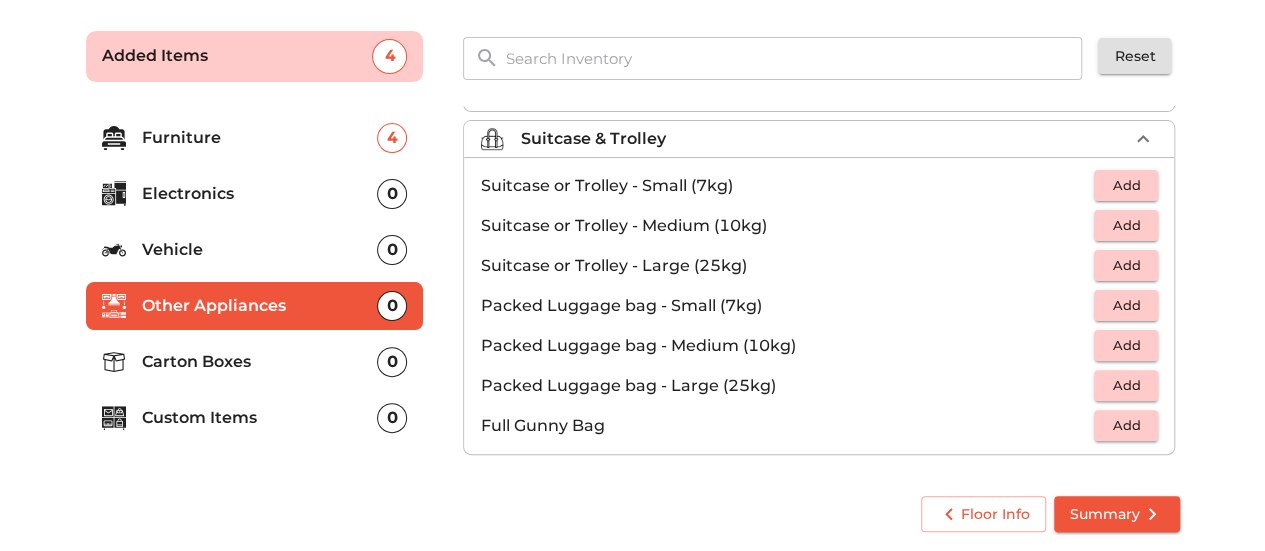 scroll, scrollTop: 0, scrollLeft: 0, axis: both 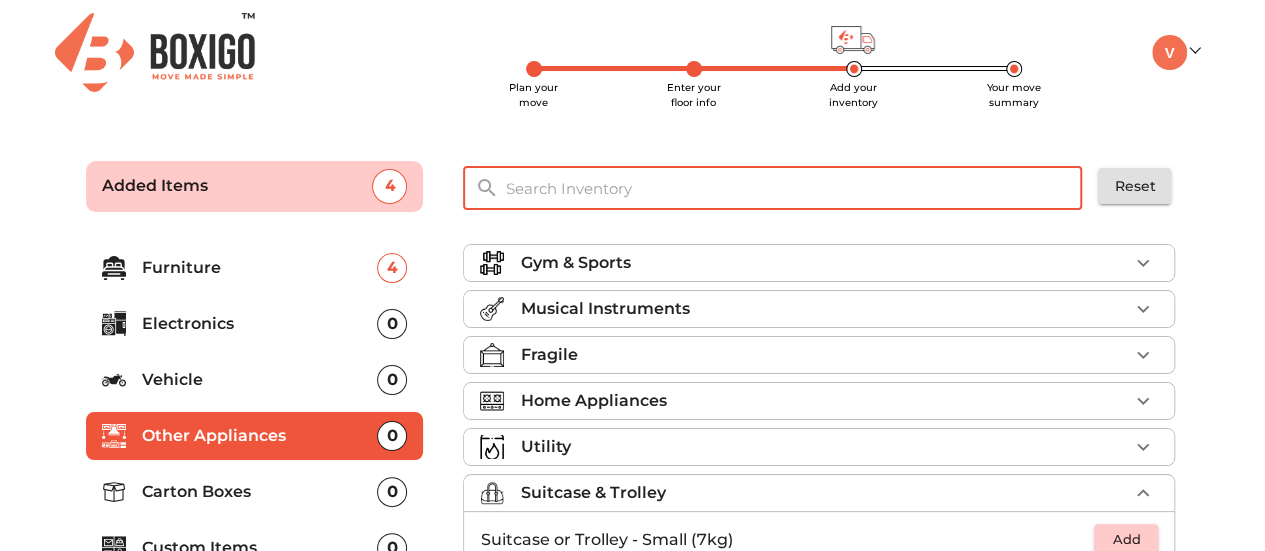 click at bounding box center [794, 188] 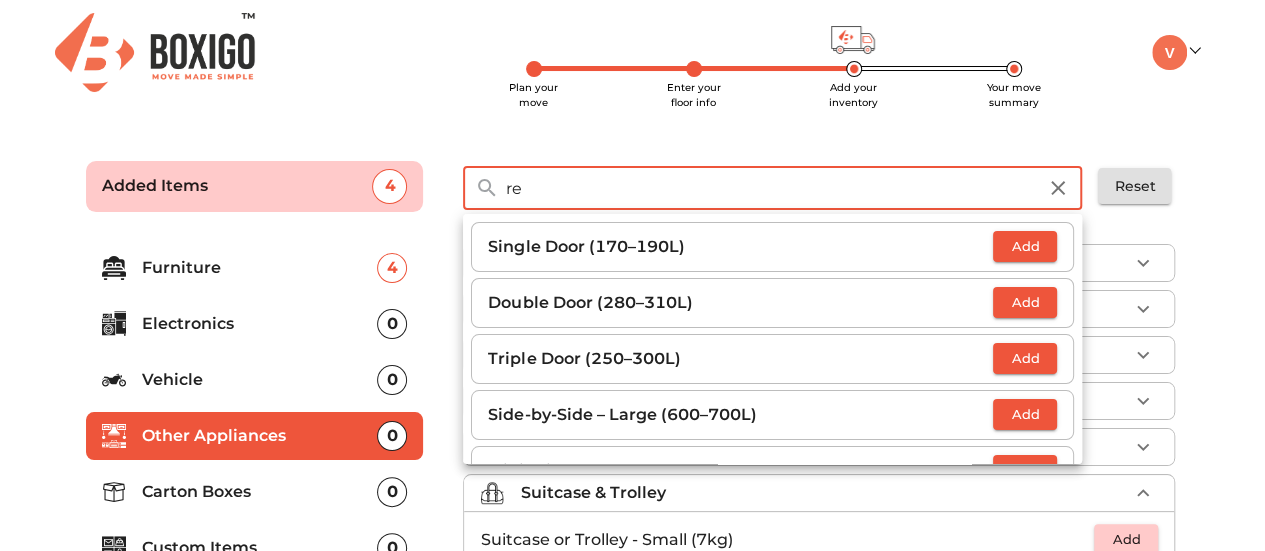 type on "r" 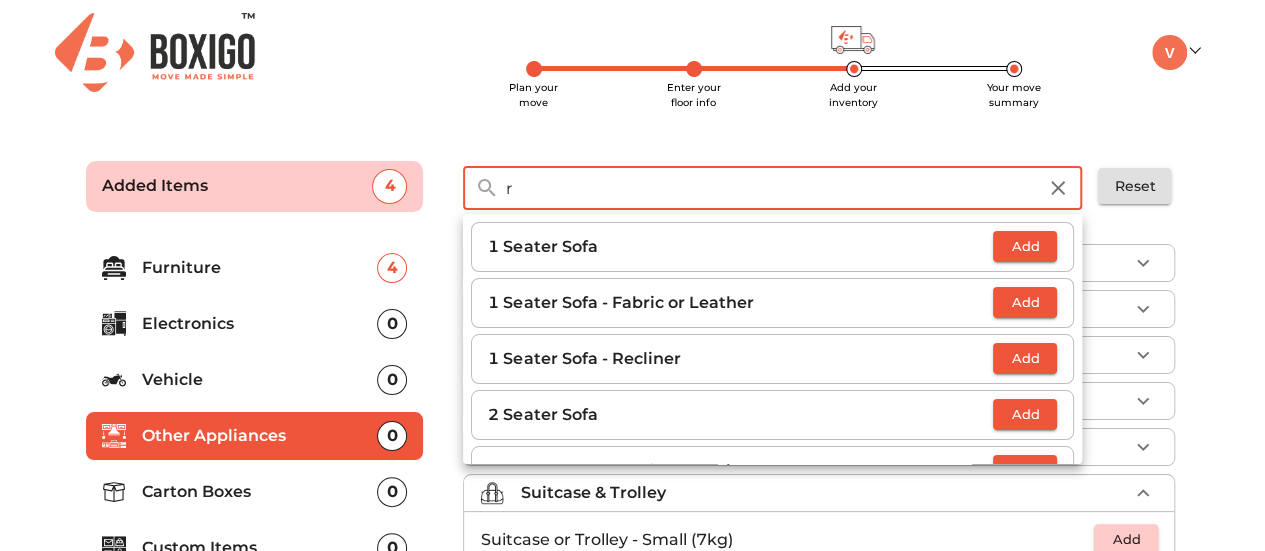 type 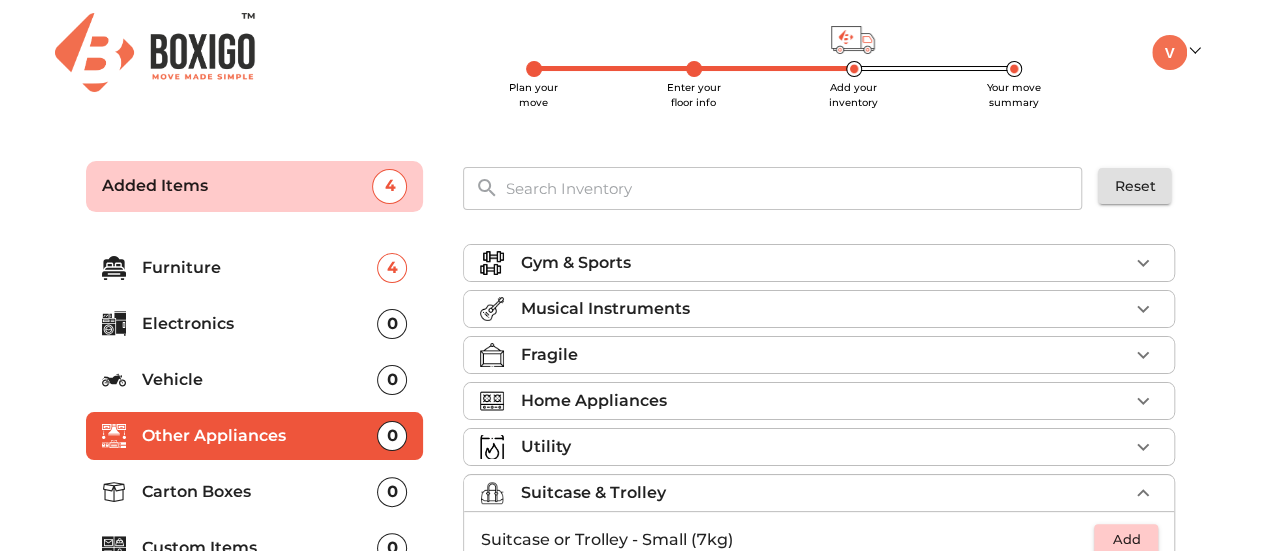 click on "Carton Boxes" at bounding box center [260, 492] 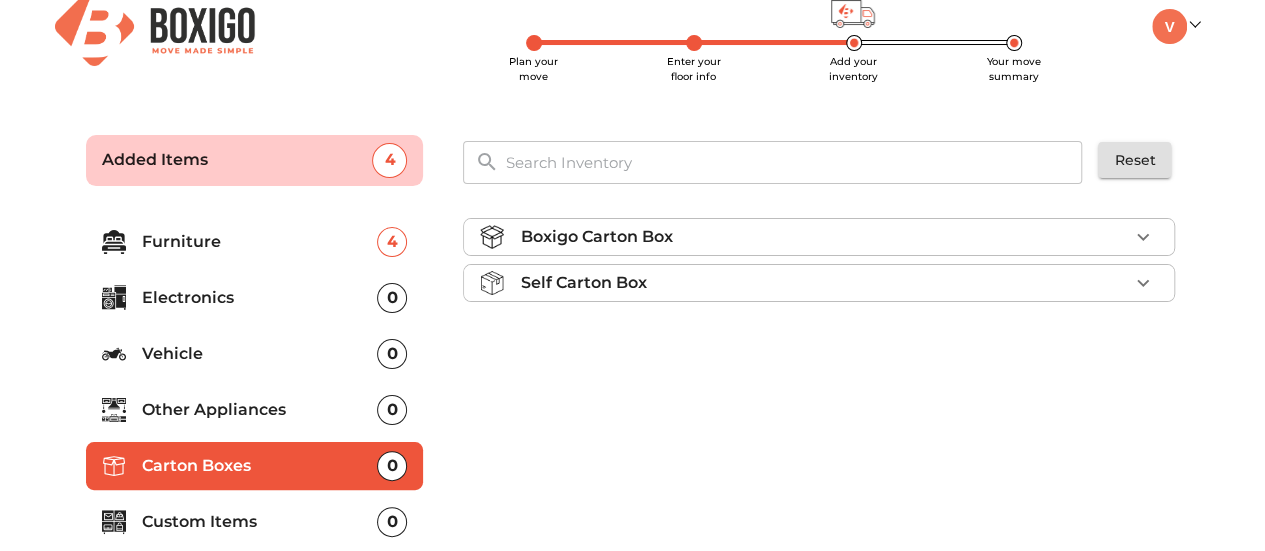 scroll, scrollTop: 27, scrollLeft: 0, axis: vertical 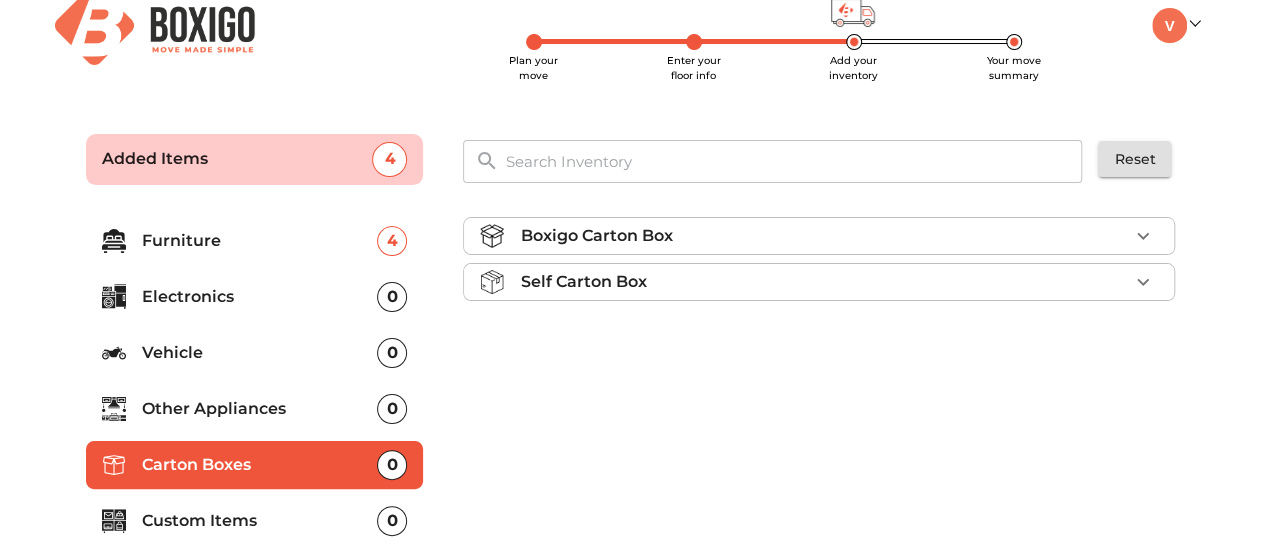 click on "Other Appliances" at bounding box center [260, 409] 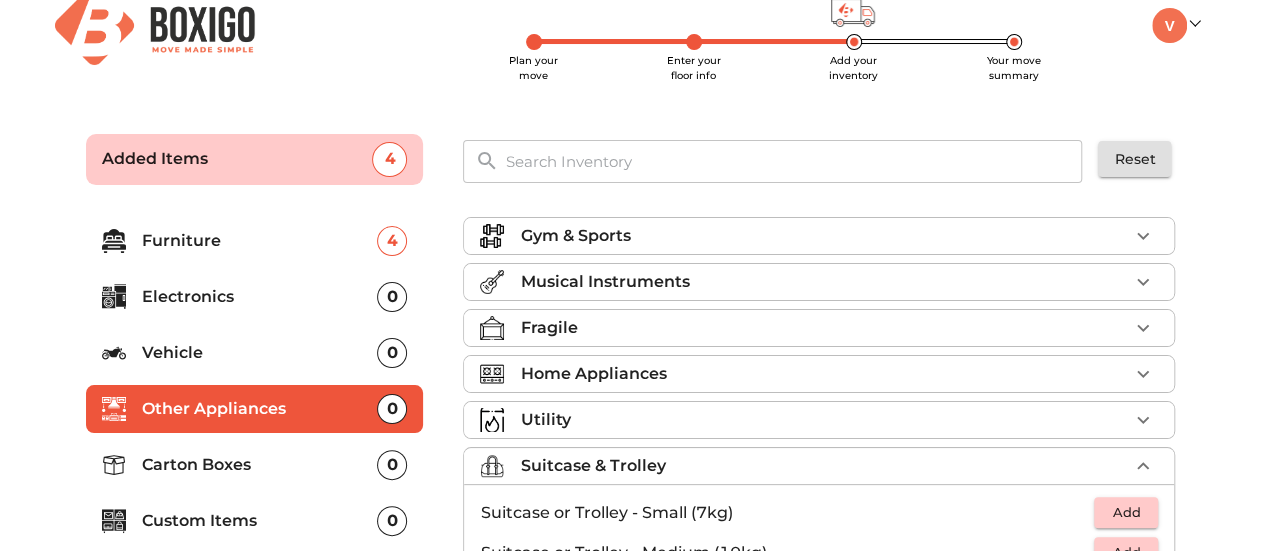 click on "Home Appliances" at bounding box center [593, 374] 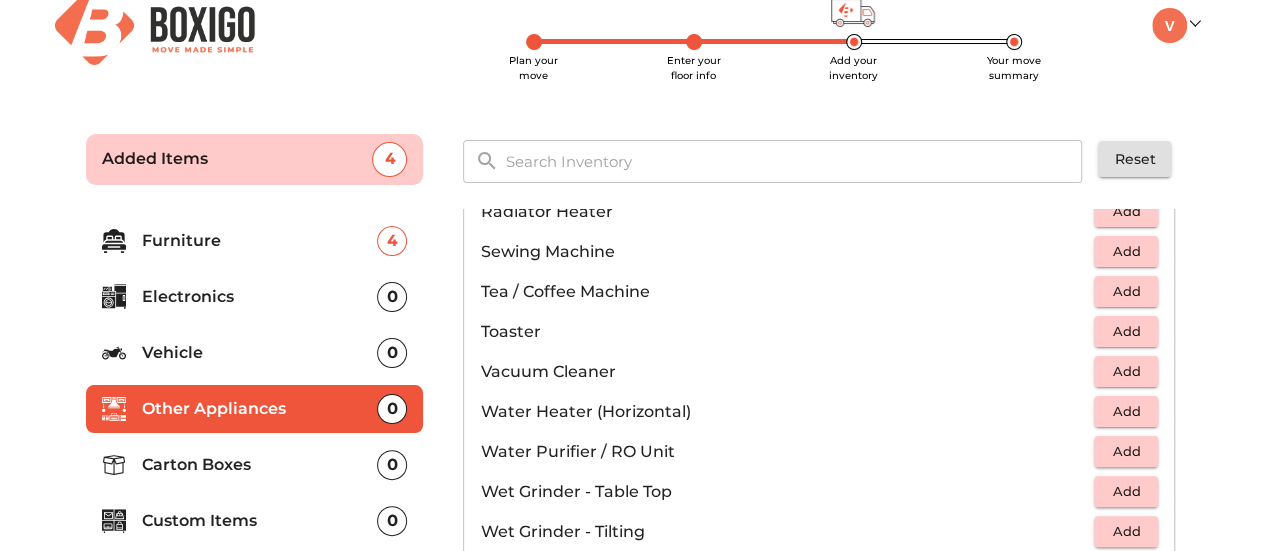 scroll, scrollTop: 1384, scrollLeft: 0, axis: vertical 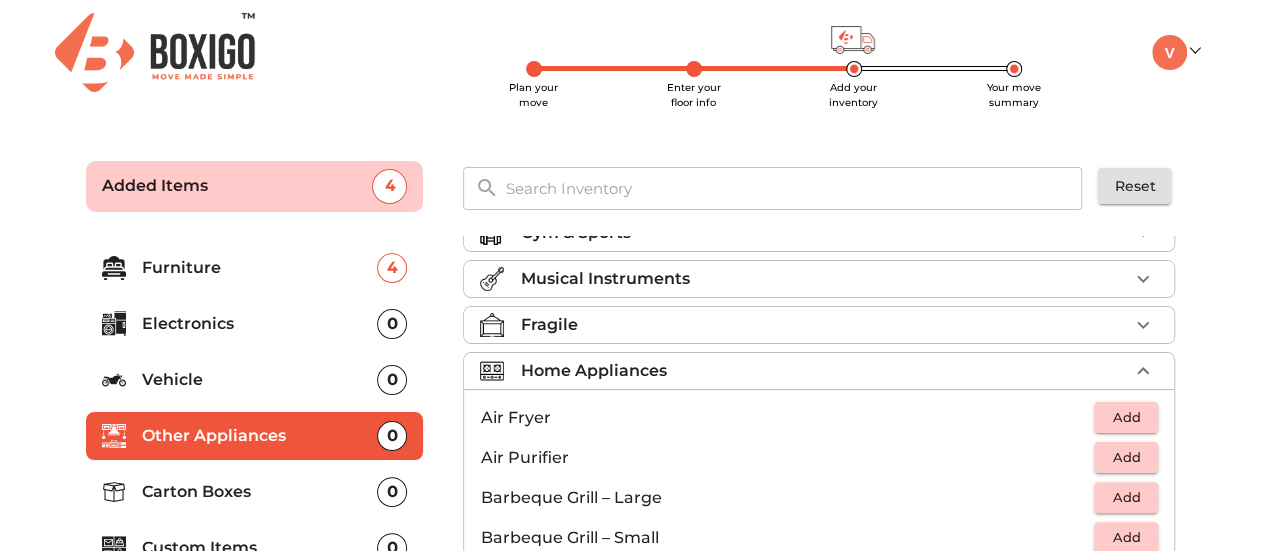 click on "Air Purifier" at bounding box center (787, 458) 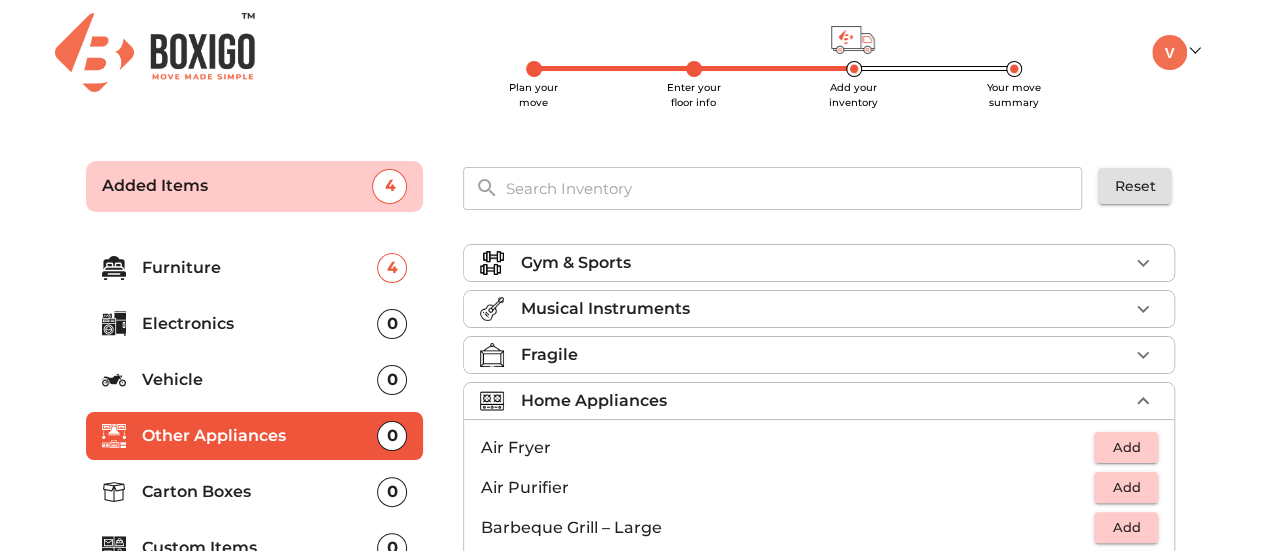click on "Musical Instruments" at bounding box center (604, 309) 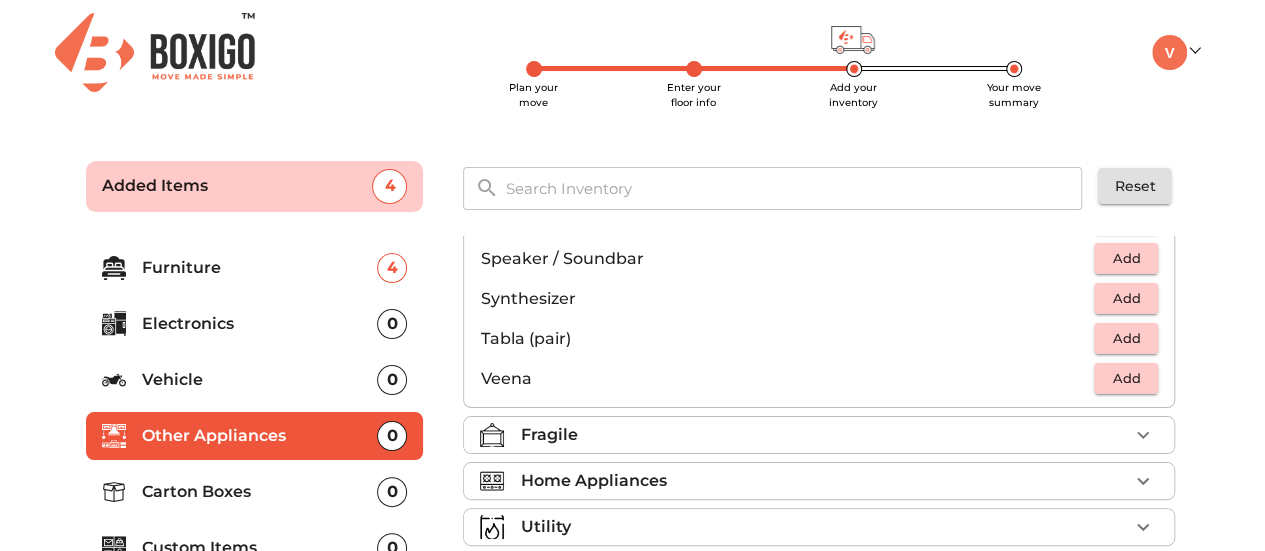 scroll, scrollTop: 703, scrollLeft: 0, axis: vertical 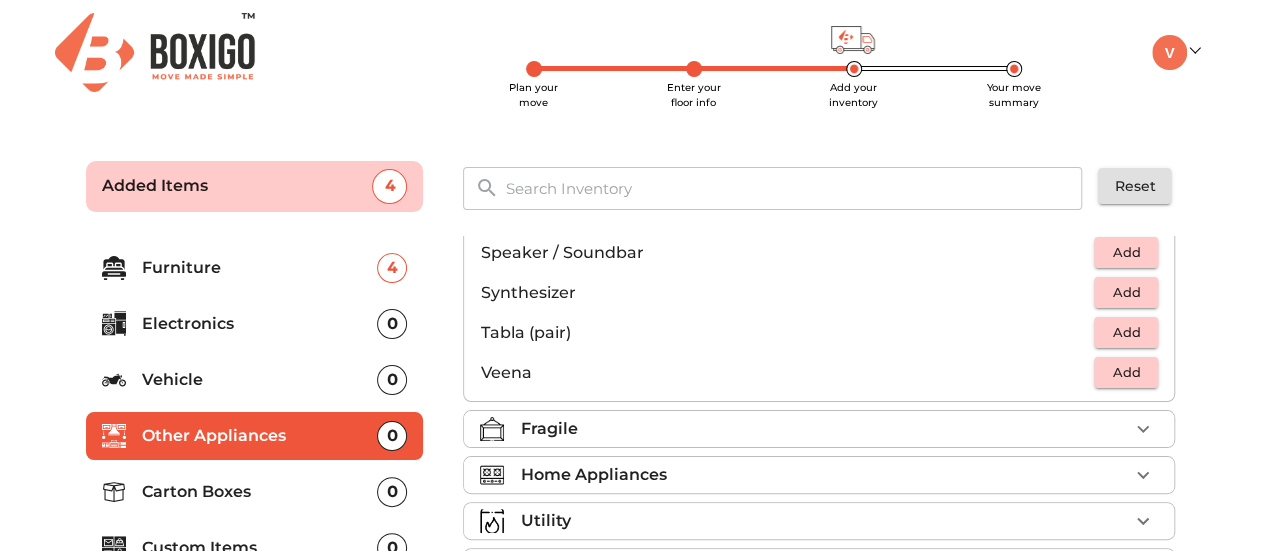 click on "Electronics 0" at bounding box center (255, 324) 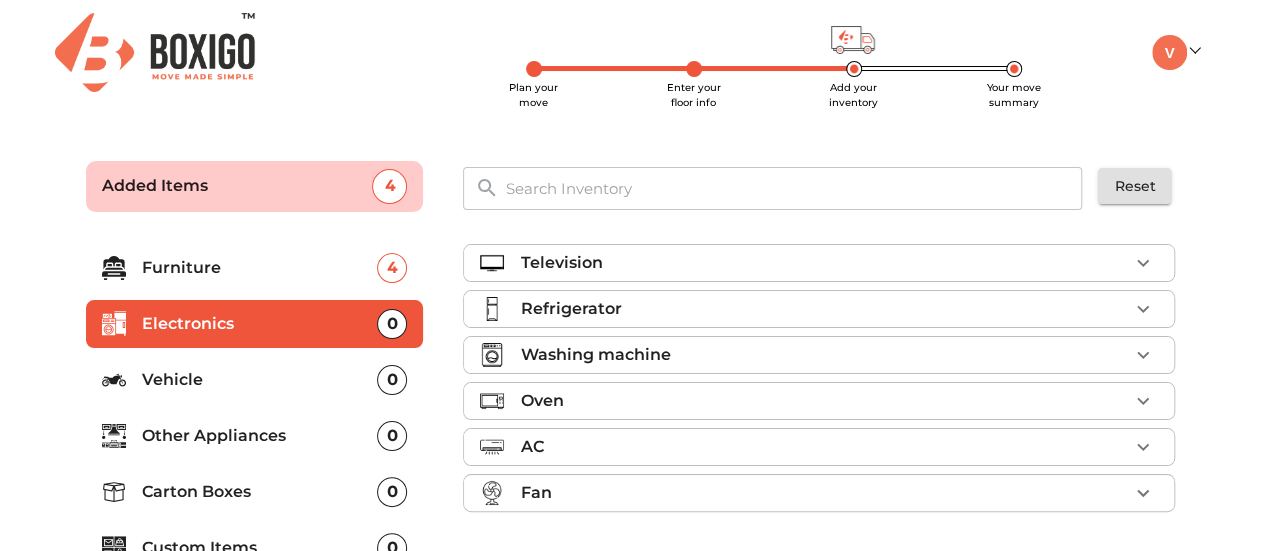 click on "Refrigerator" at bounding box center [570, 309] 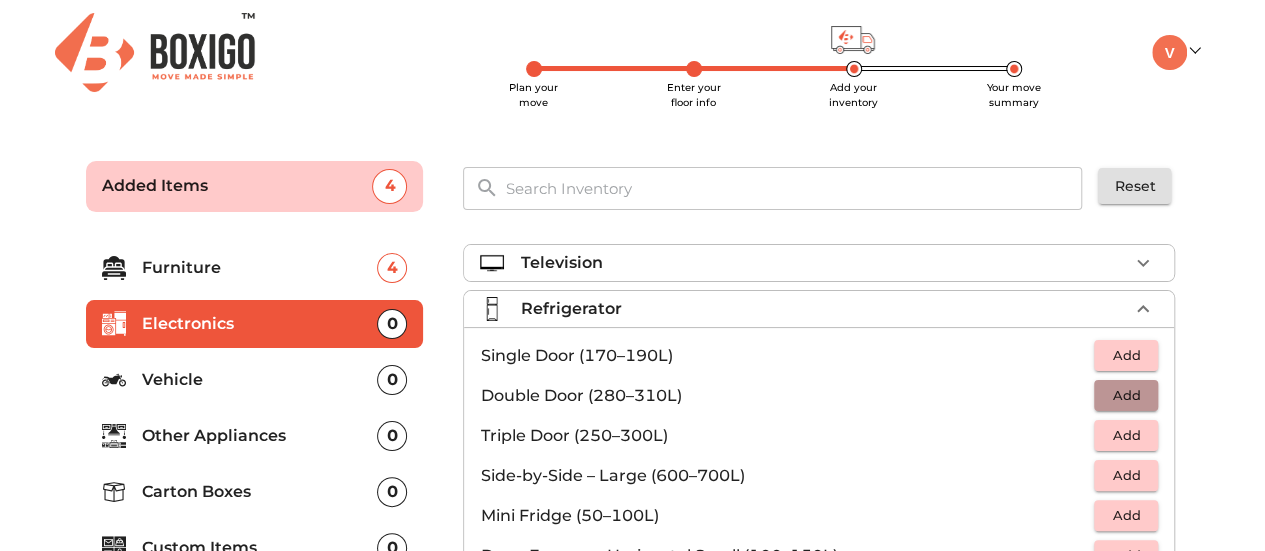 click on "Add" at bounding box center (1126, 395) 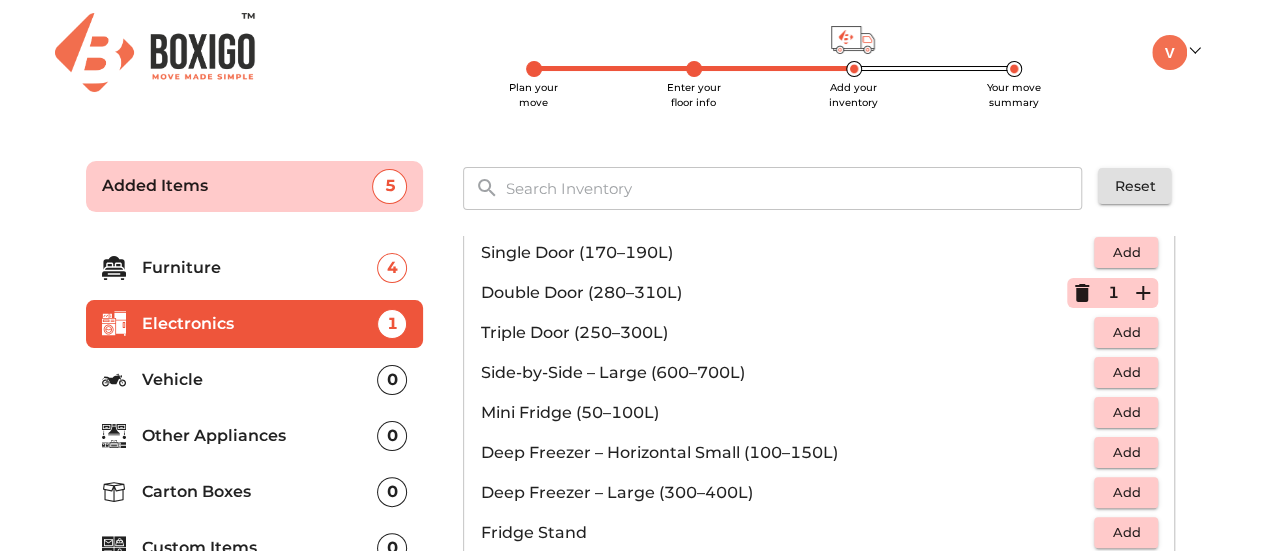 scroll, scrollTop: 0, scrollLeft: 0, axis: both 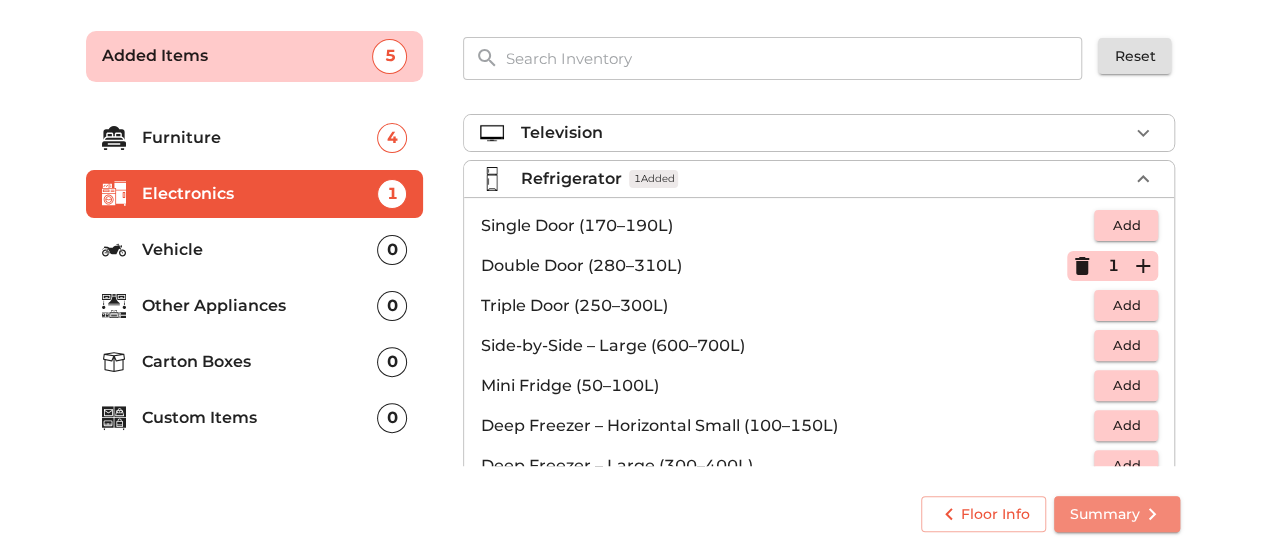 click on "Summary" at bounding box center [1117, 514] 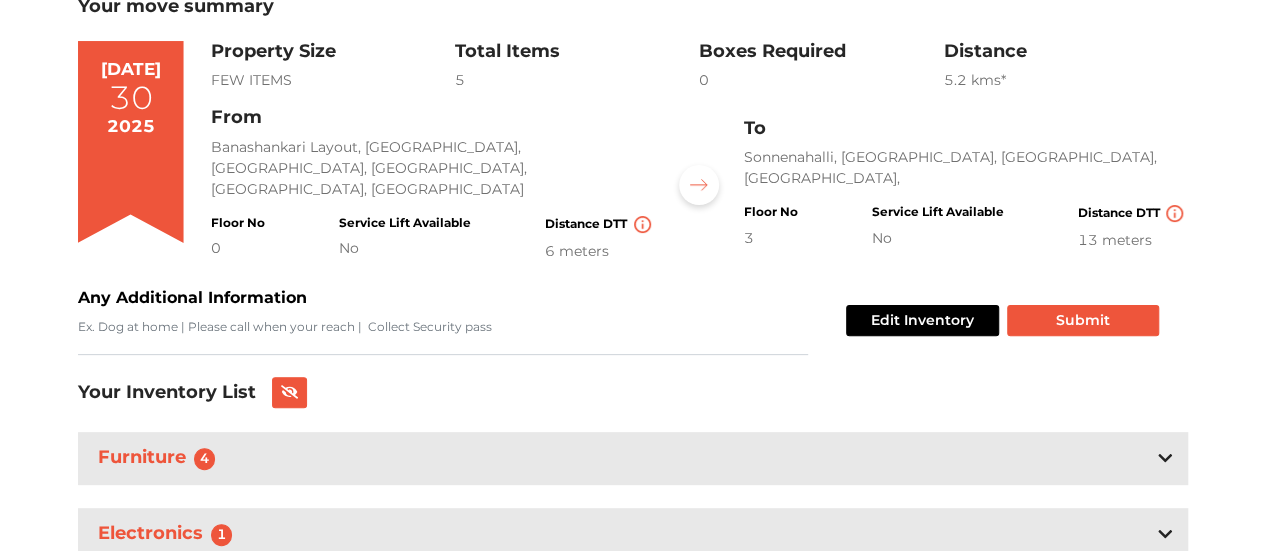 scroll, scrollTop: 120, scrollLeft: 0, axis: vertical 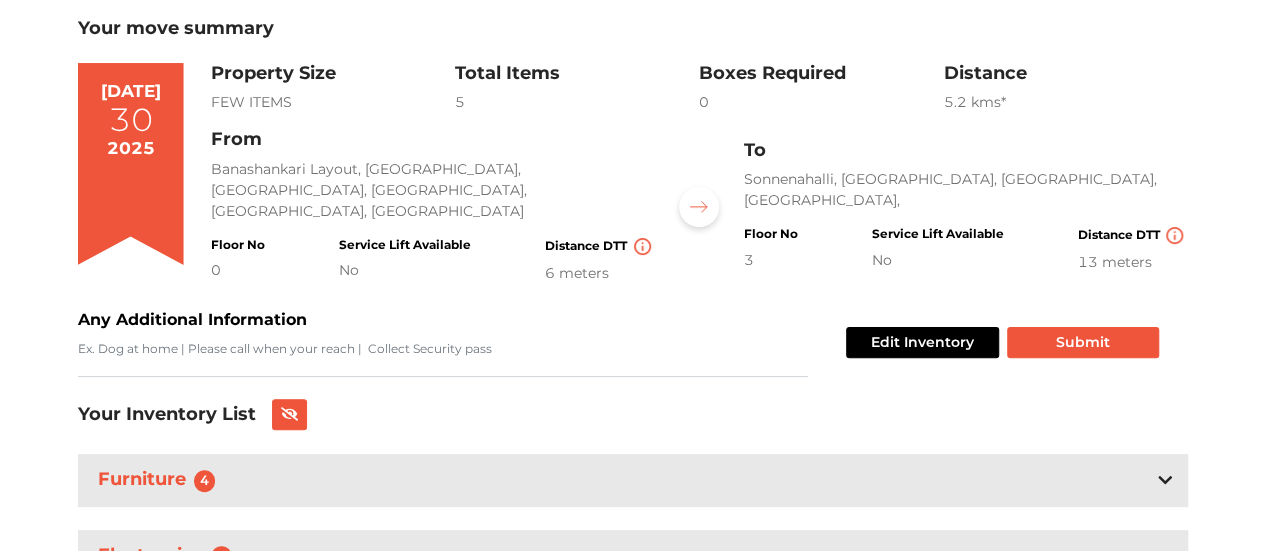click on "Total Items   5" at bounding box center [577, 88] 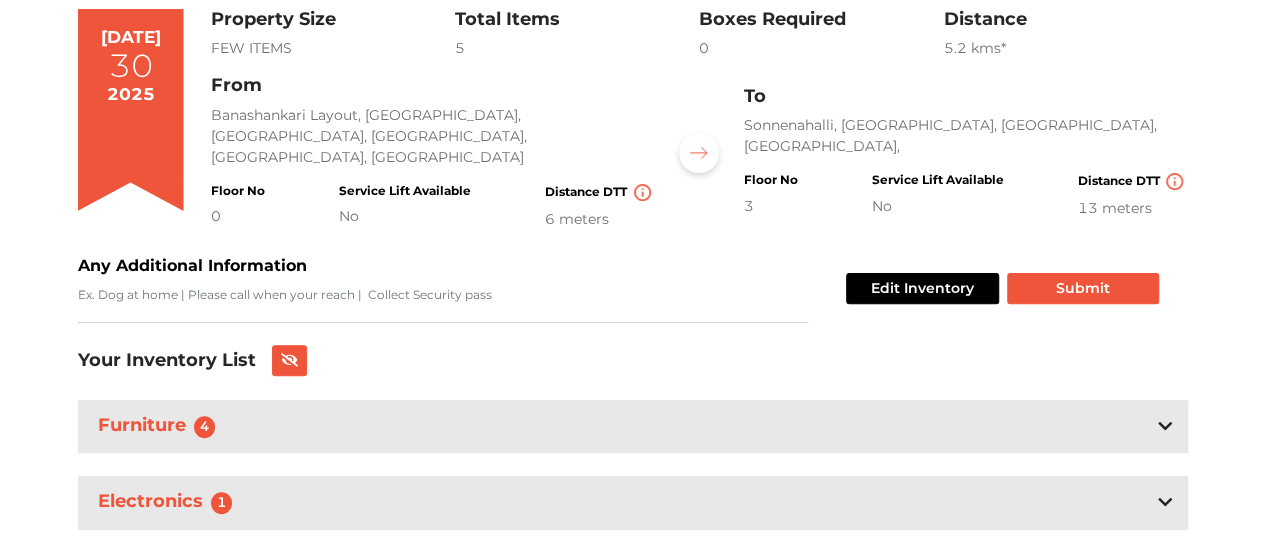 scroll, scrollTop: 218, scrollLeft: 0, axis: vertical 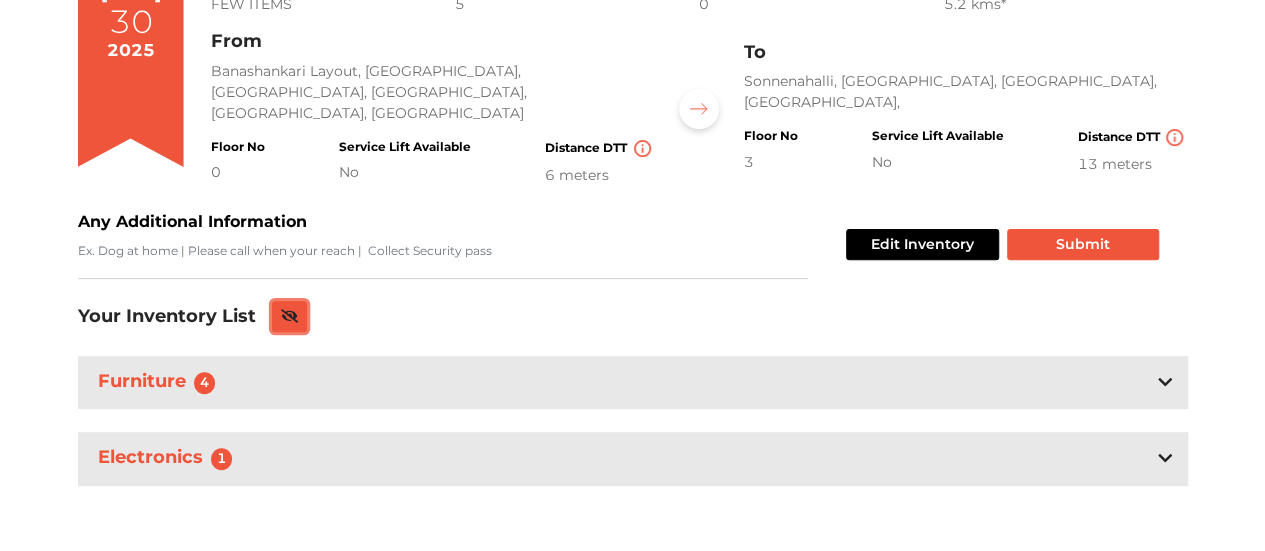 click 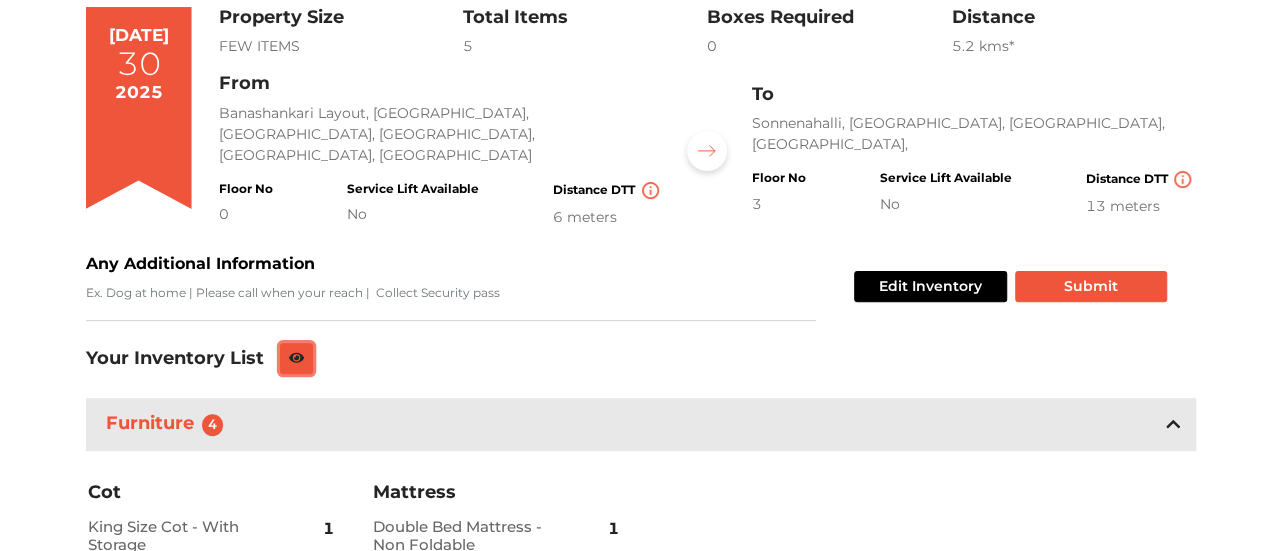 scroll, scrollTop: 128, scrollLeft: 0, axis: vertical 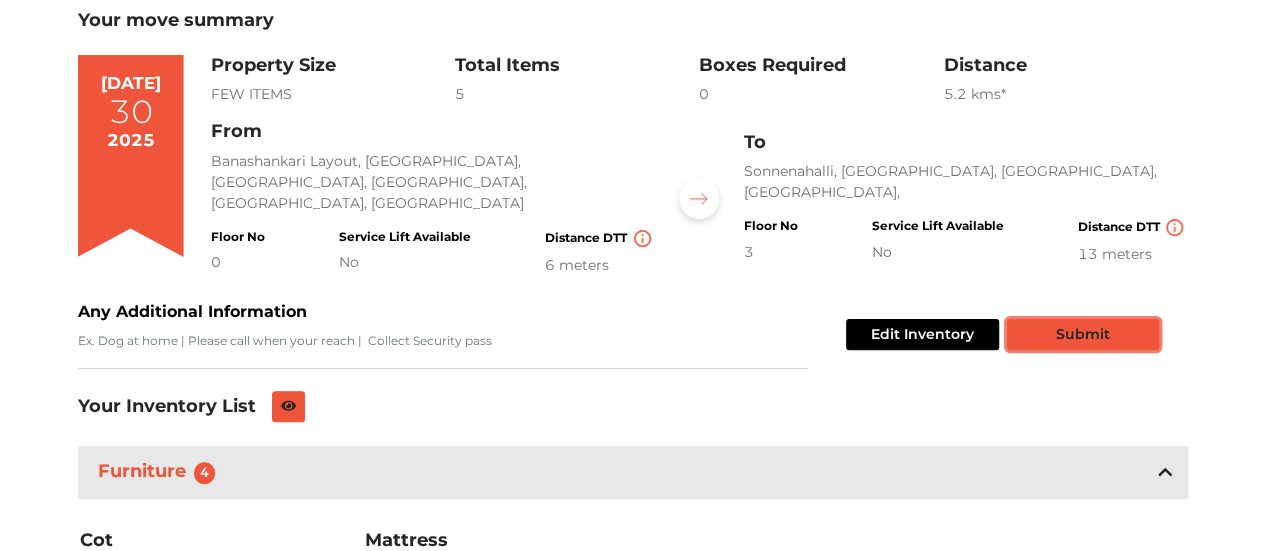 click on "Submit" at bounding box center [1083, 334] 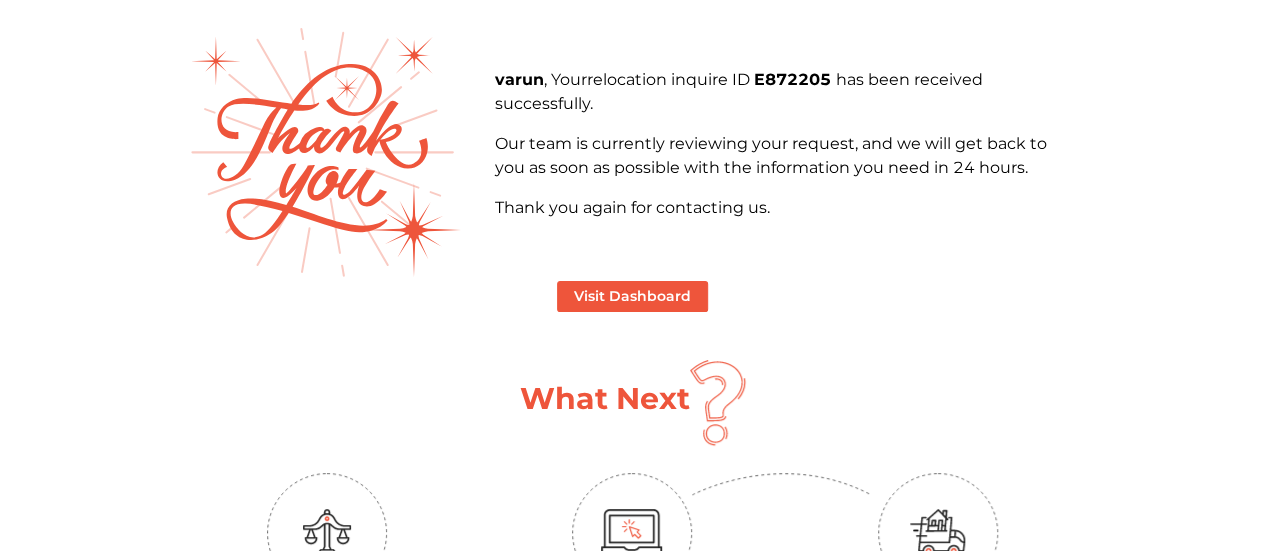 scroll, scrollTop: 0, scrollLeft: 0, axis: both 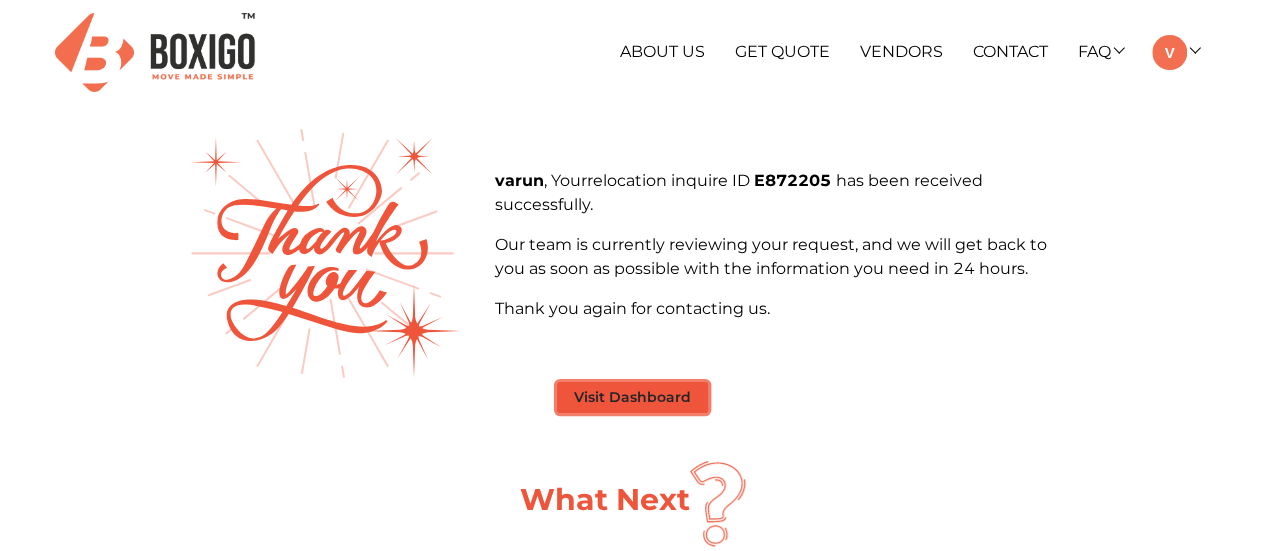 click on "Visit Dashboard" at bounding box center [632, 397] 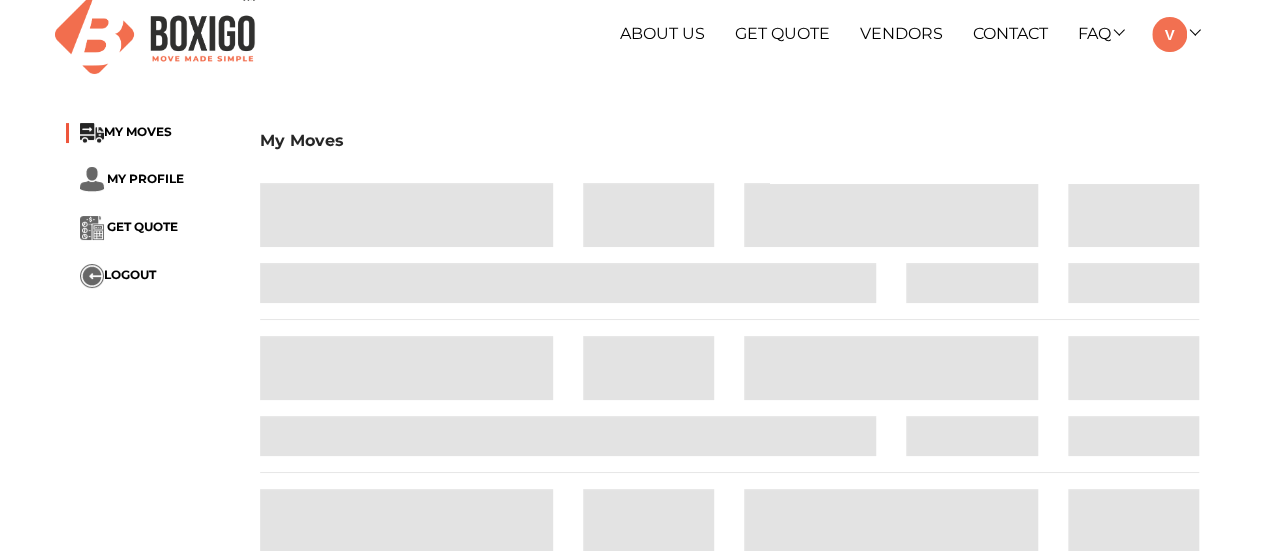 scroll, scrollTop: 21, scrollLeft: 0, axis: vertical 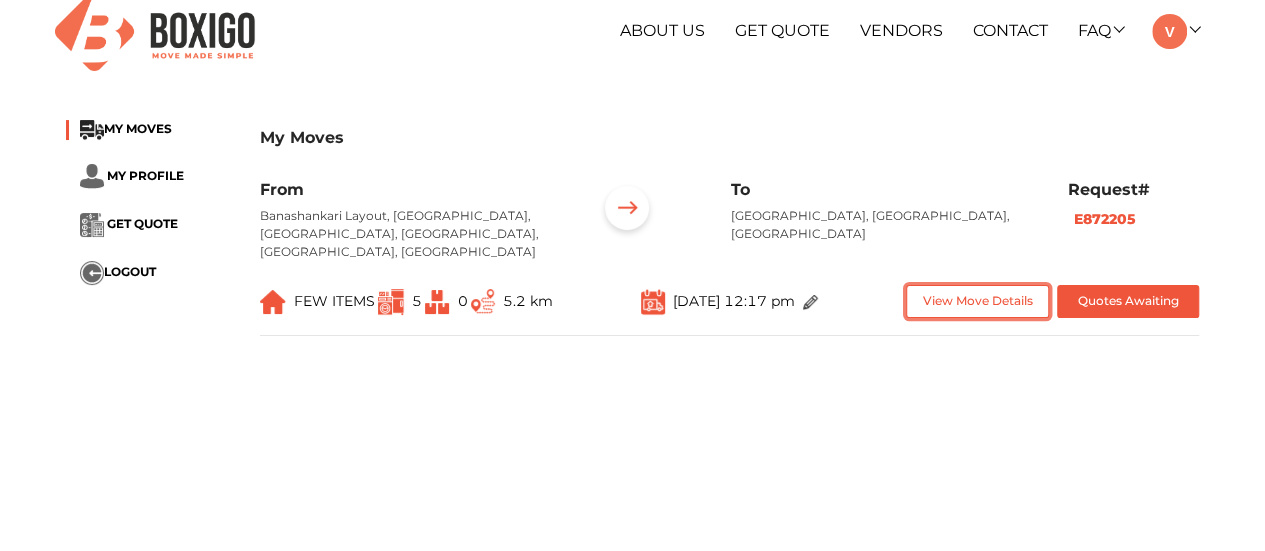 click on "View Move Details" at bounding box center [977, 301] 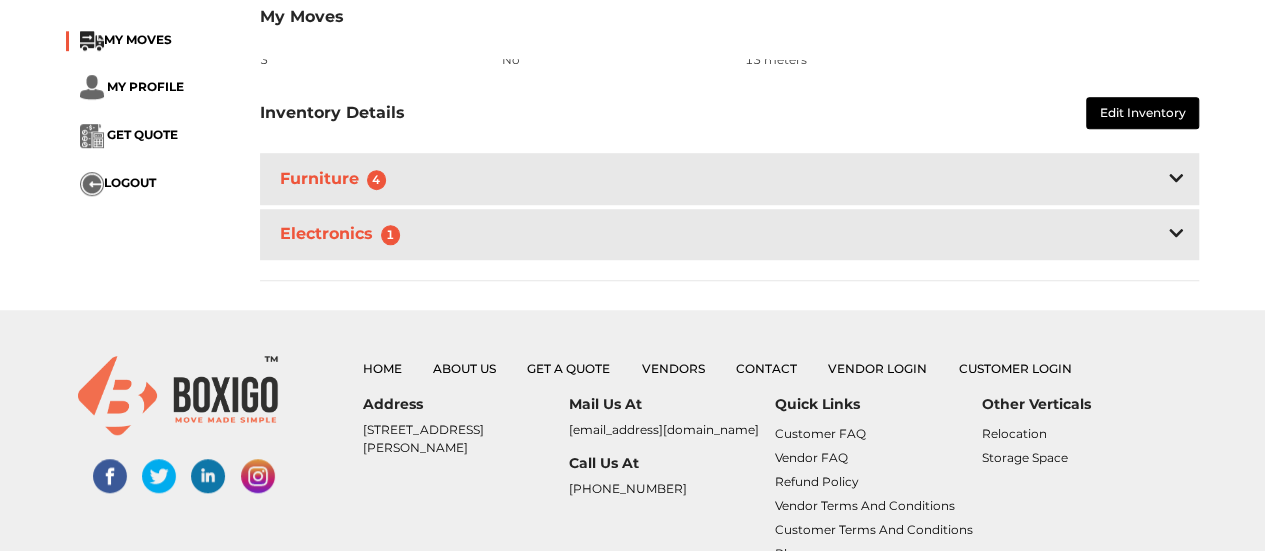 scroll, scrollTop: 608, scrollLeft: 0, axis: vertical 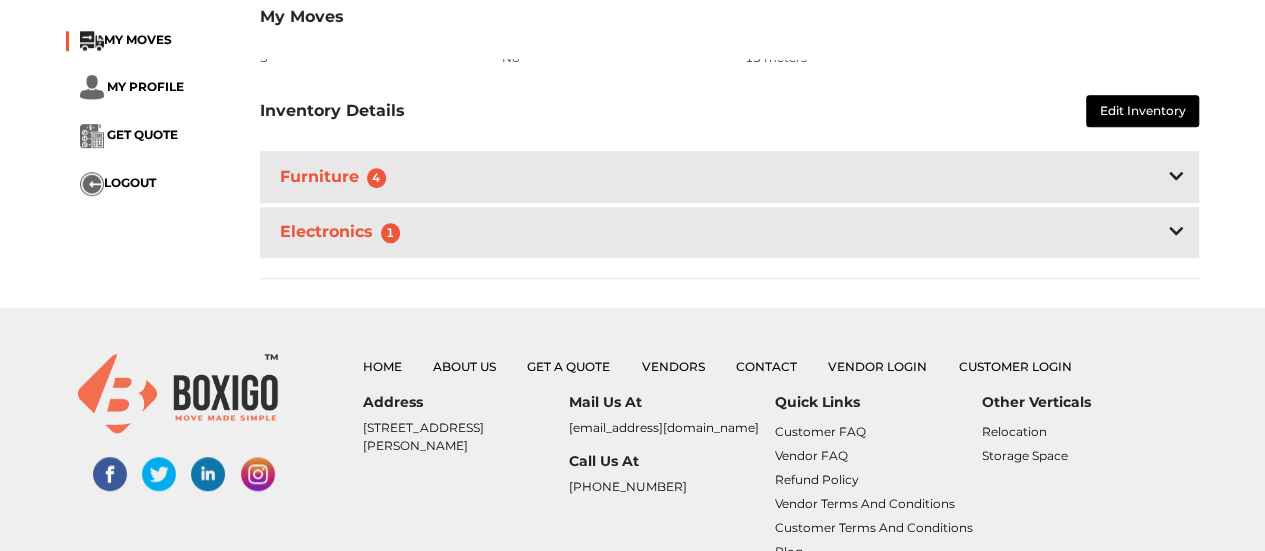 click on "Furniture 4" at bounding box center (730, 176) 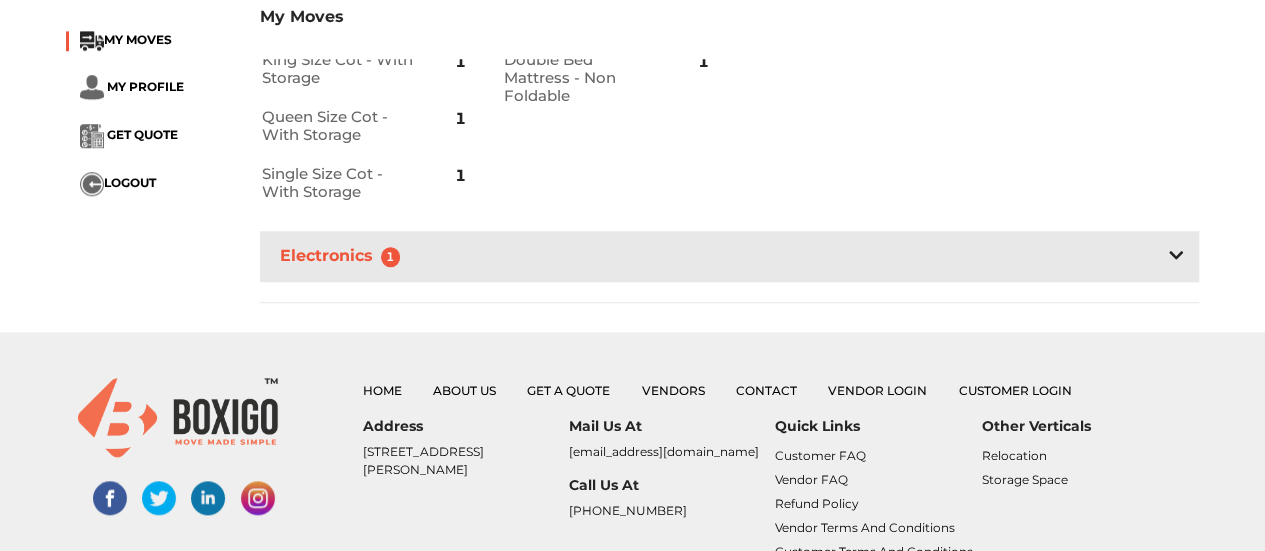 scroll, scrollTop: 821, scrollLeft: 0, axis: vertical 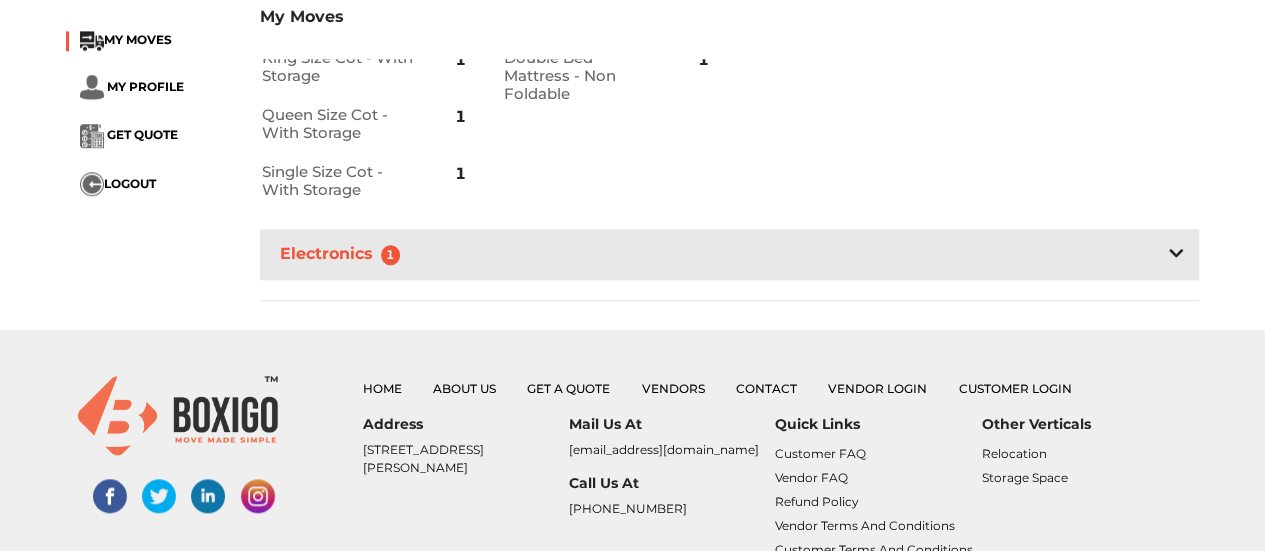 drag, startPoint x: 789, startPoint y: 260, endPoint x: 788, endPoint y: 240, distance: 20.024984 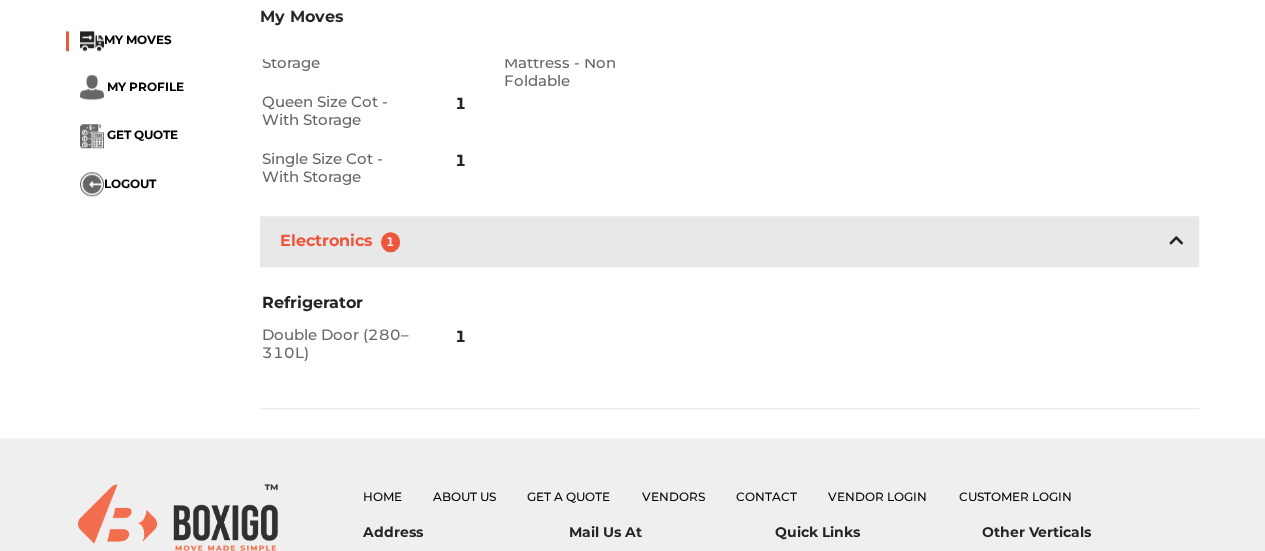 scroll, scrollTop: 907, scrollLeft: 0, axis: vertical 